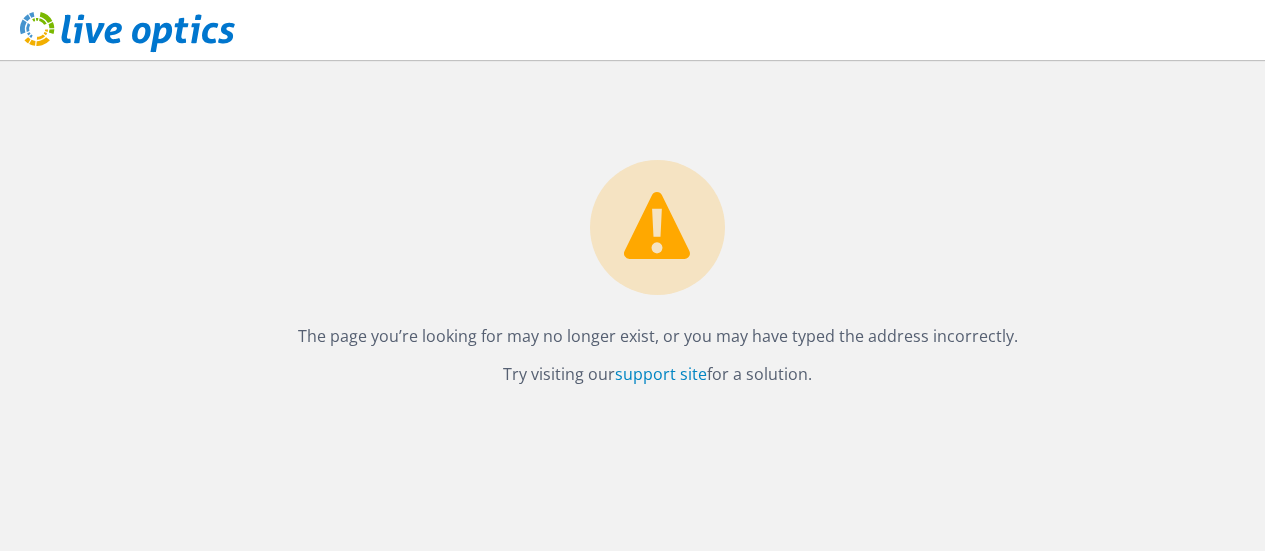 scroll, scrollTop: 0, scrollLeft: 0, axis: both 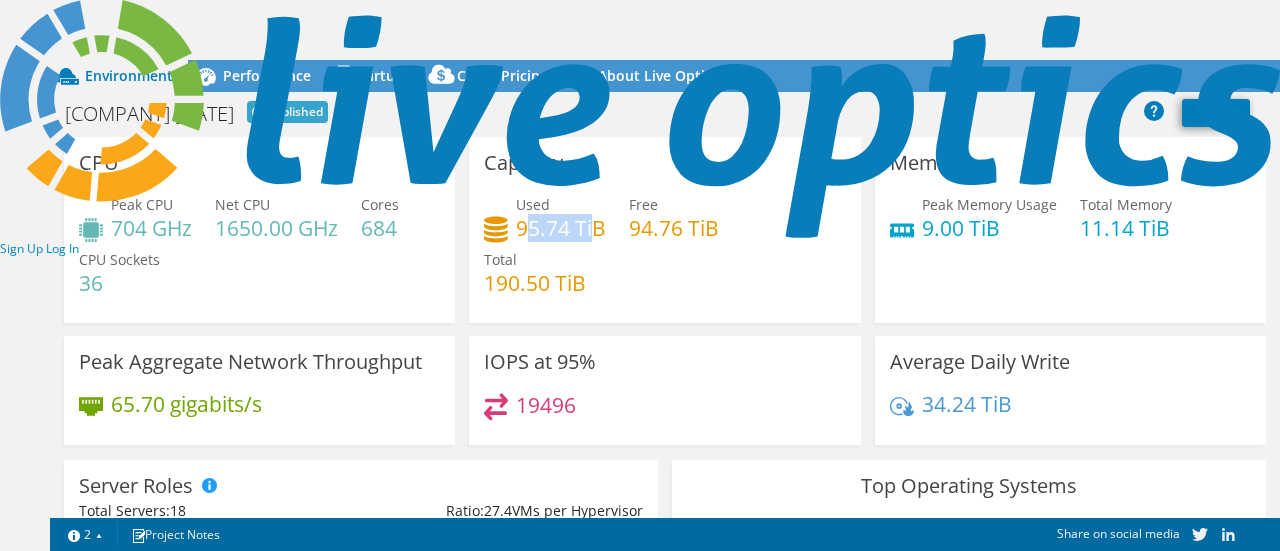 drag, startPoint x: 484, startPoint y: 216, endPoint x: 554, endPoint y: 215, distance: 70.00714 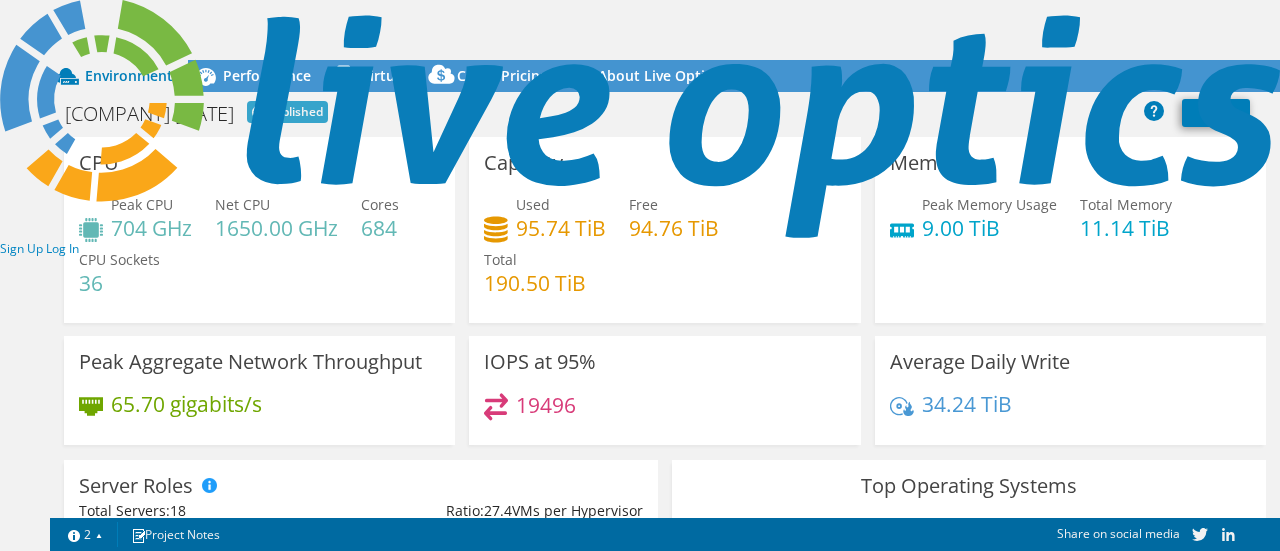 click on "Sign Up
Log In" at bounding box center [640, 130] 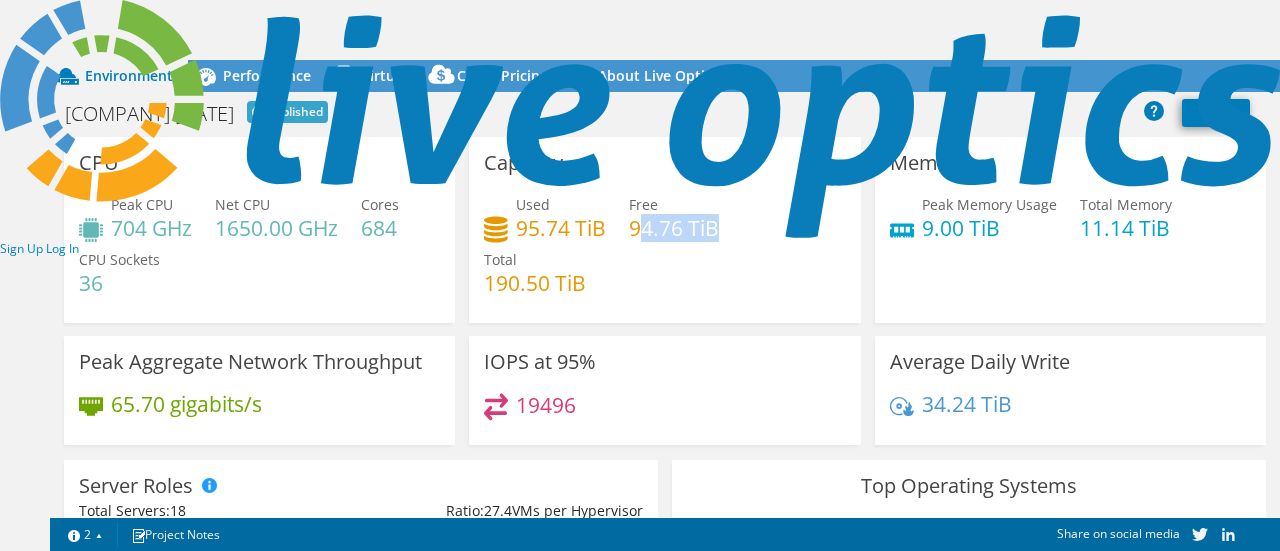 drag, startPoint x: 601, startPoint y: 213, endPoint x: 678, endPoint y: 218, distance: 77.16217 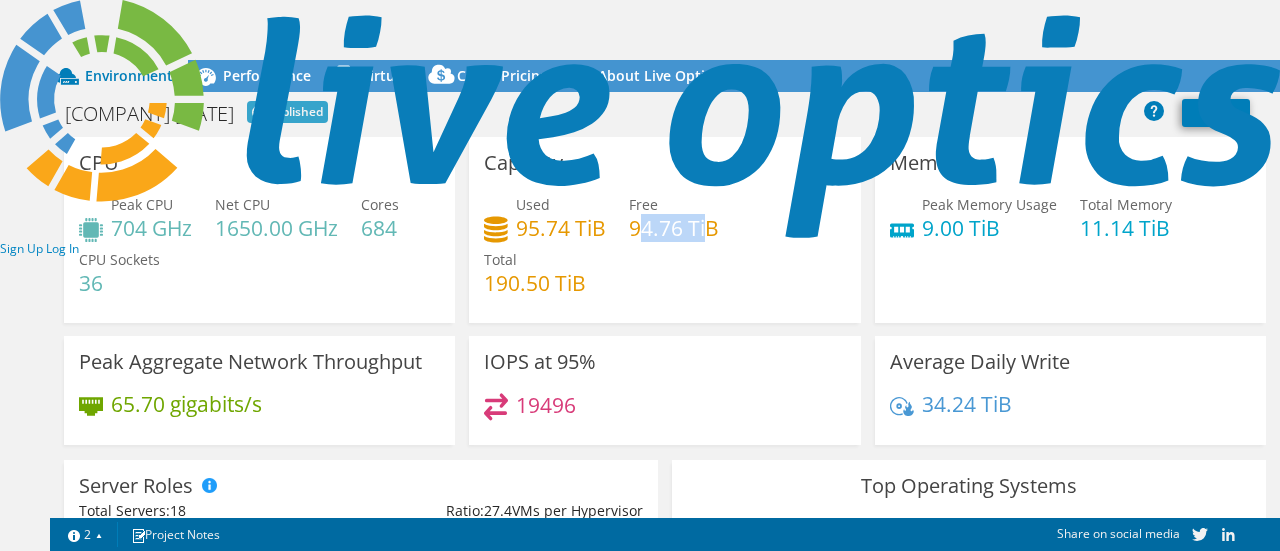 drag, startPoint x: 672, startPoint y: 209, endPoint x: 602, endPoint y: 205, distance: 70.11419 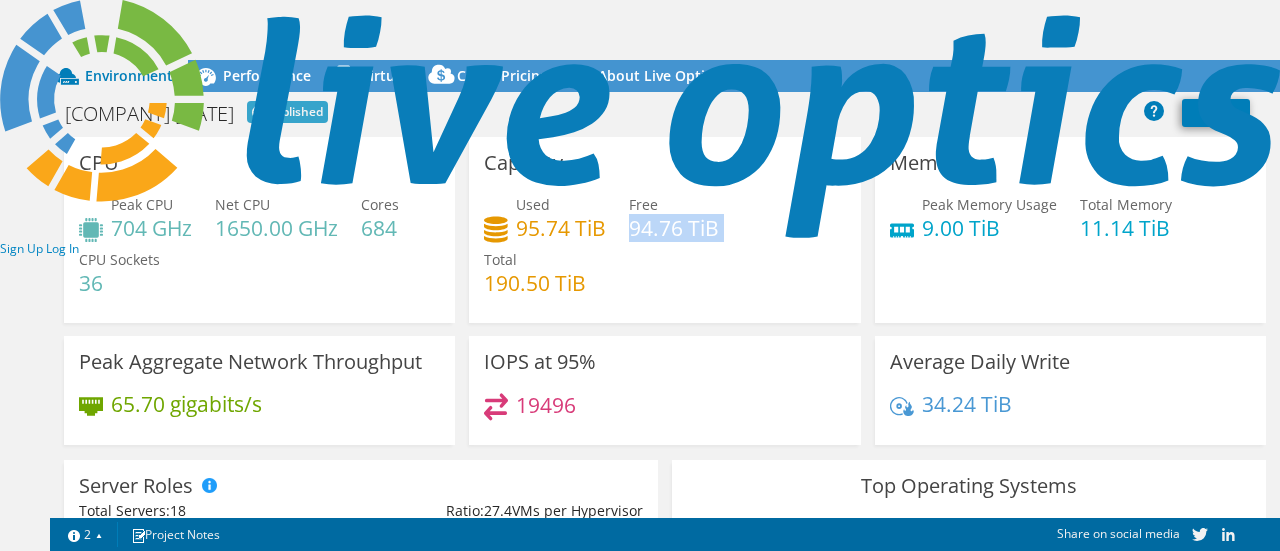 drag, startPoint x: 592, startPoint y: 211, endPoint x: 718, endPoint y: 211, distance: 126 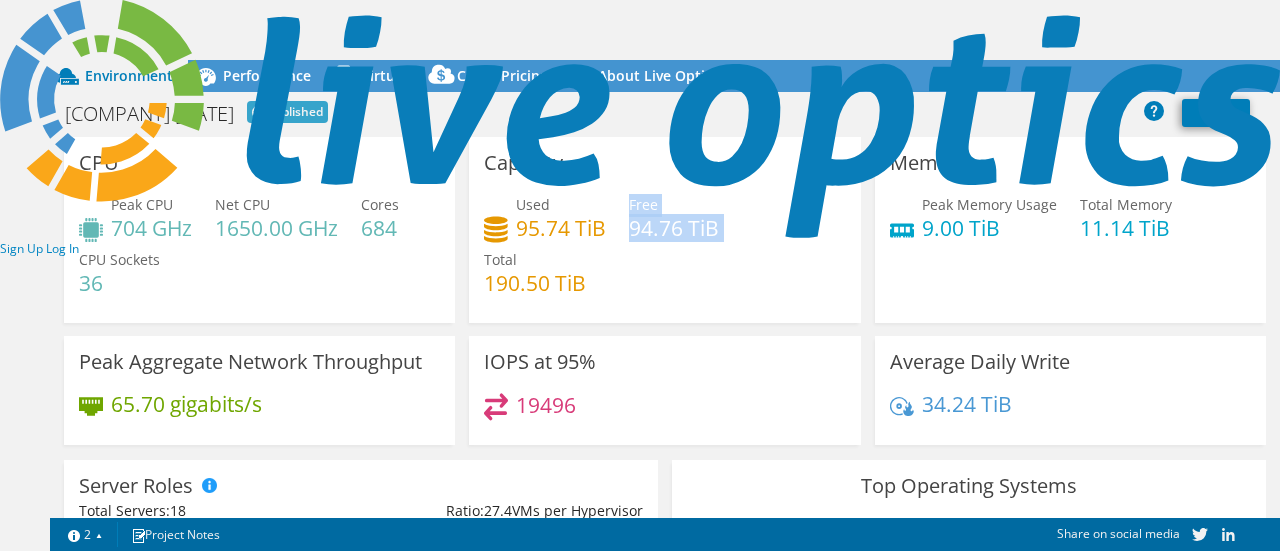 drag, startPoint x: 682, startPoint y: 213, endPoint x: 589, endPoint y: 208, distance: 93.13431 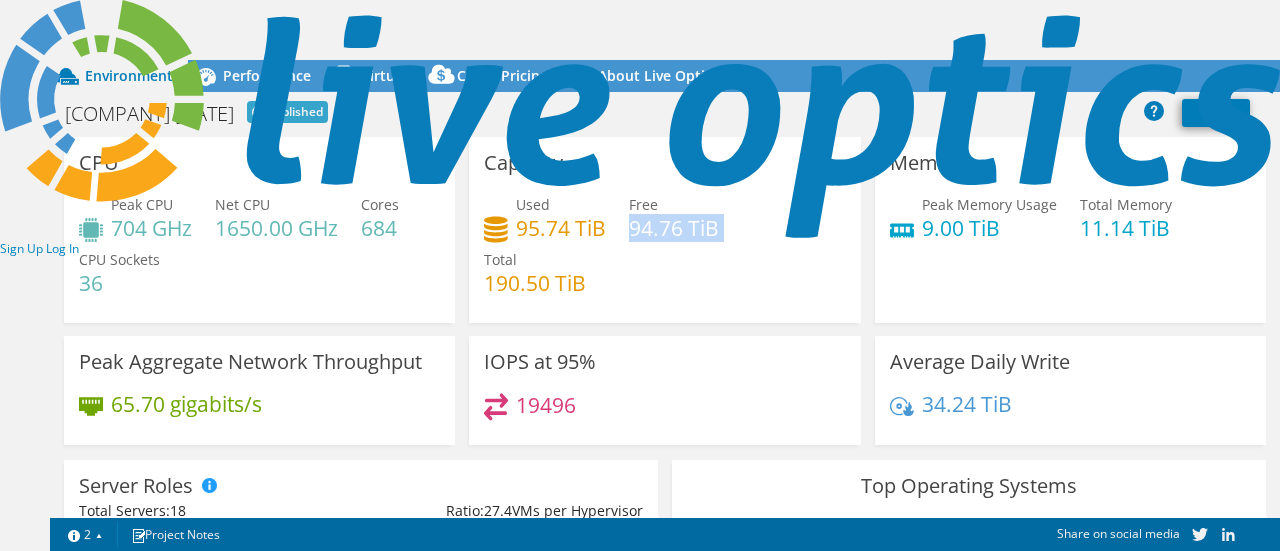 drag, startPoint x: 594, startPoint y: 218, endPoint x: 714, endPoint y: 205, distance: 120.70211 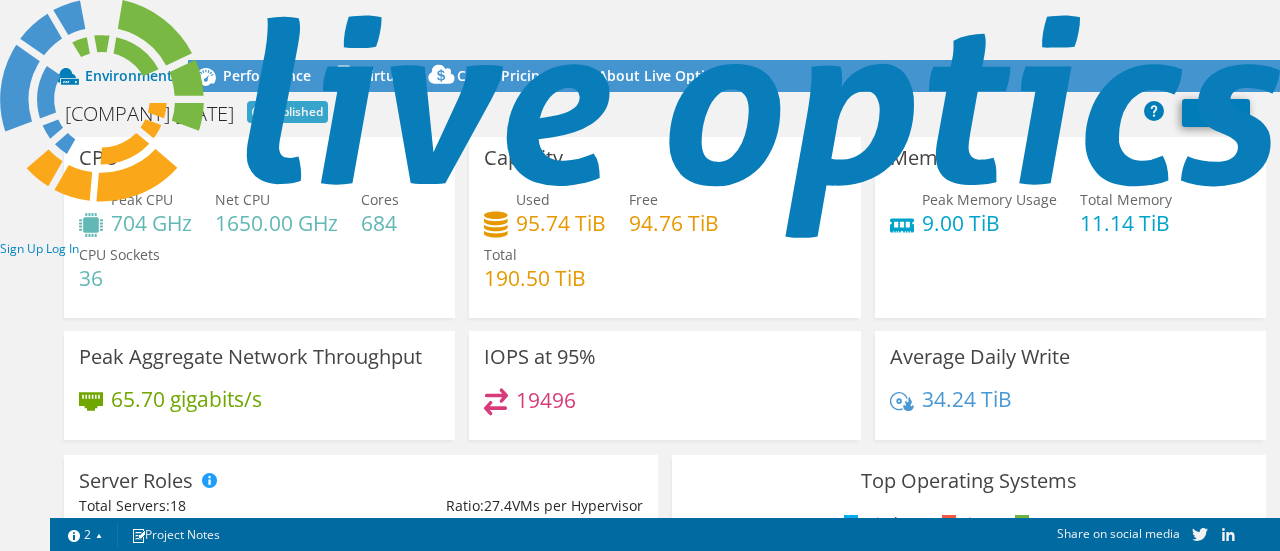 scroll, scrollTop: 0, scrollLeft: 0, axis: both 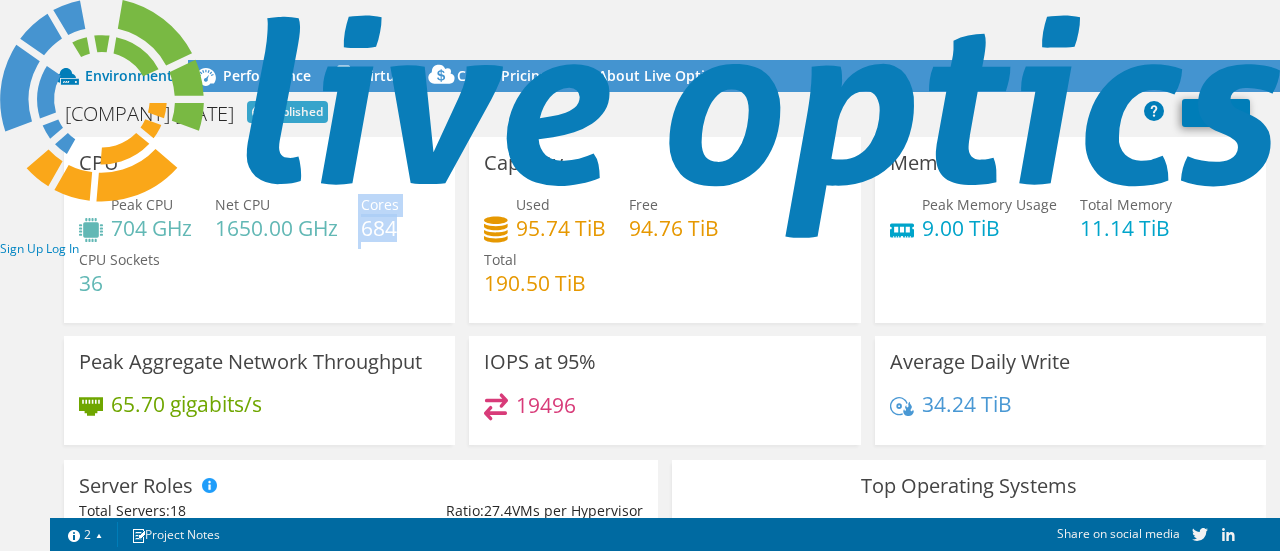 drag, startPoint x: 346, startPoint y: 215, endPoint x: 311, endPoint y: 221, distance: 35.510563 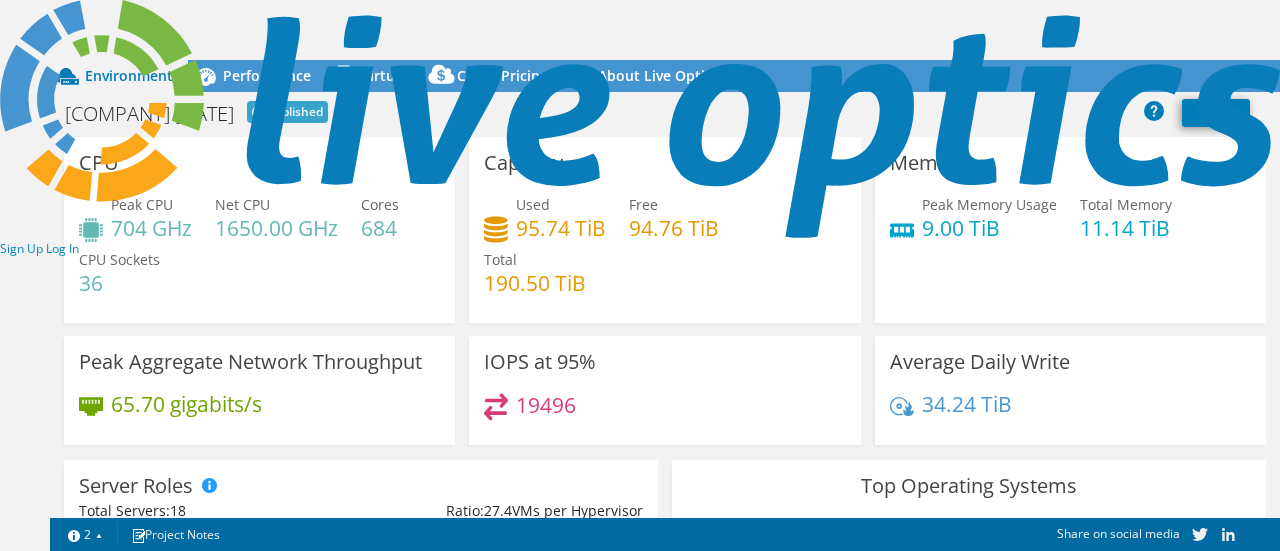 click on "1
2
Project Notes" at bounding box center (361, 534) 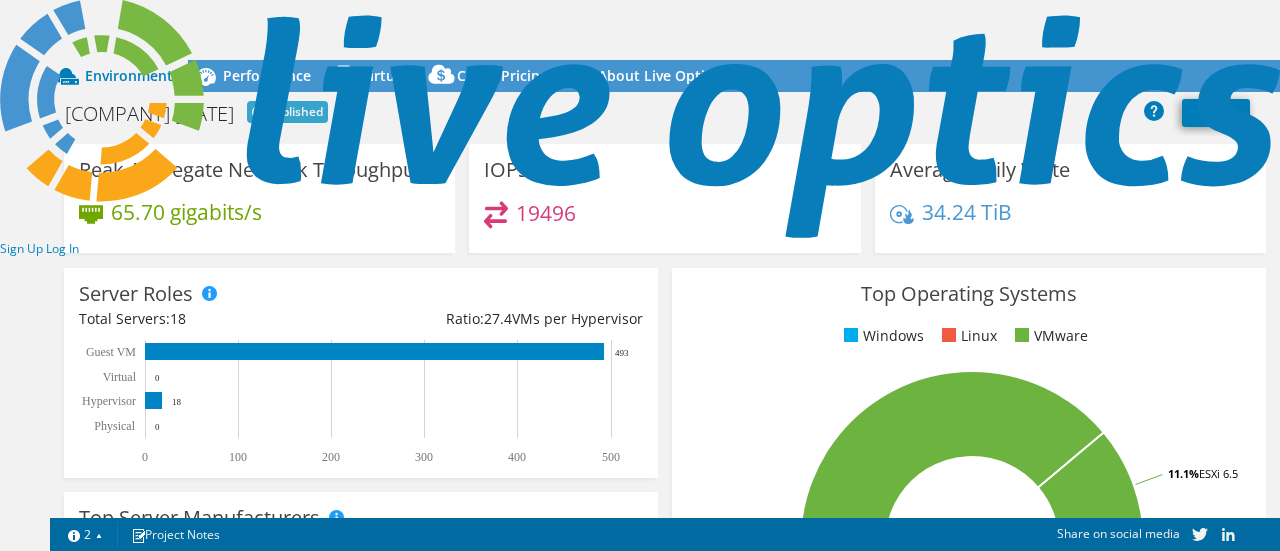scroll, scrollTop: 200, scrollLeft: 0, axis: vertical 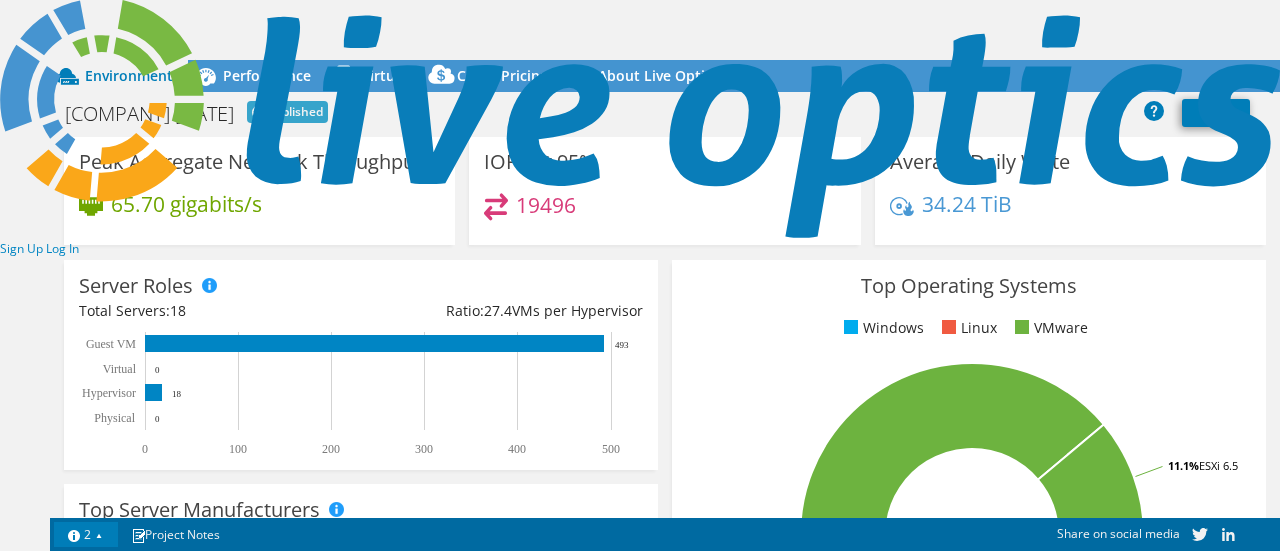 click on "2" at bounding box center [86, 534] 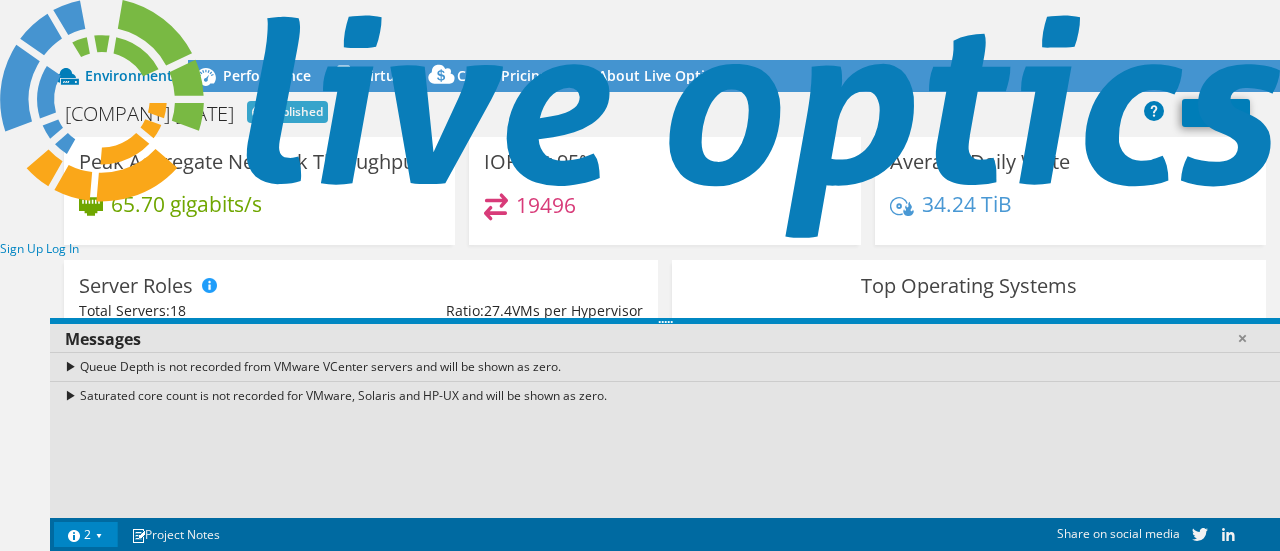 click on "2" at bounding box center [86, 534] 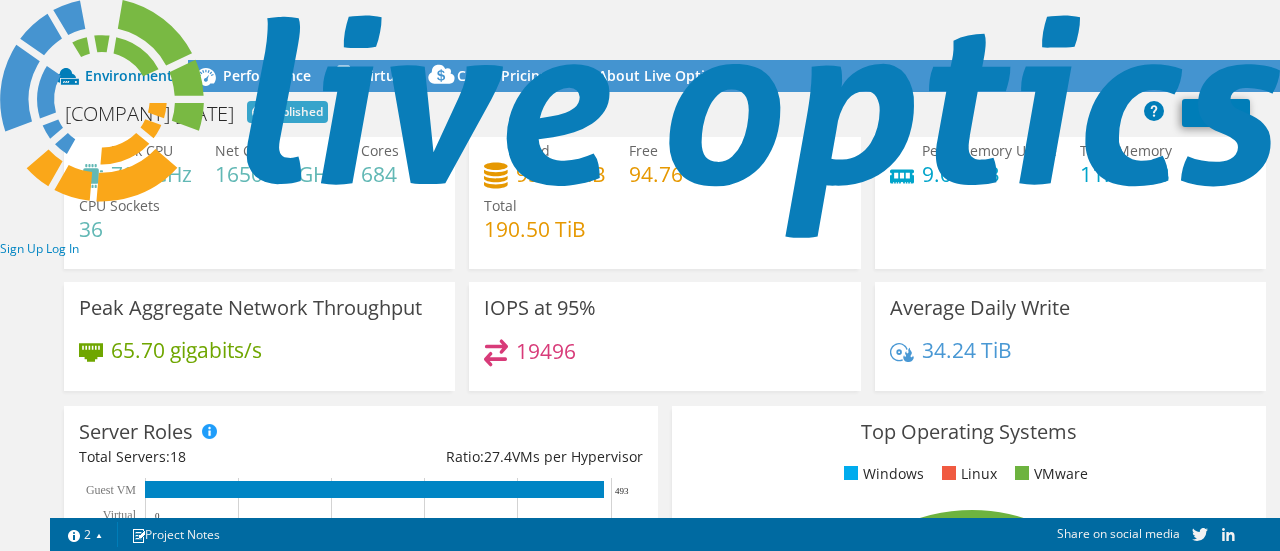 scroll, scrollTop: 0, scrollLeft: 0, axis: both 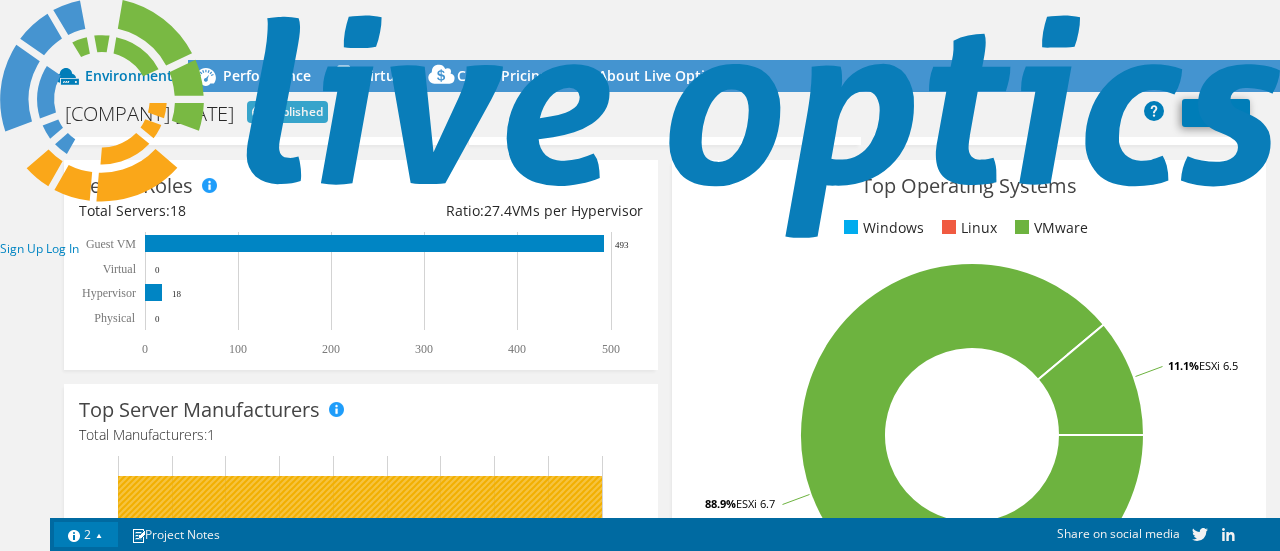 click on "2" at bounding box center [86, 534] 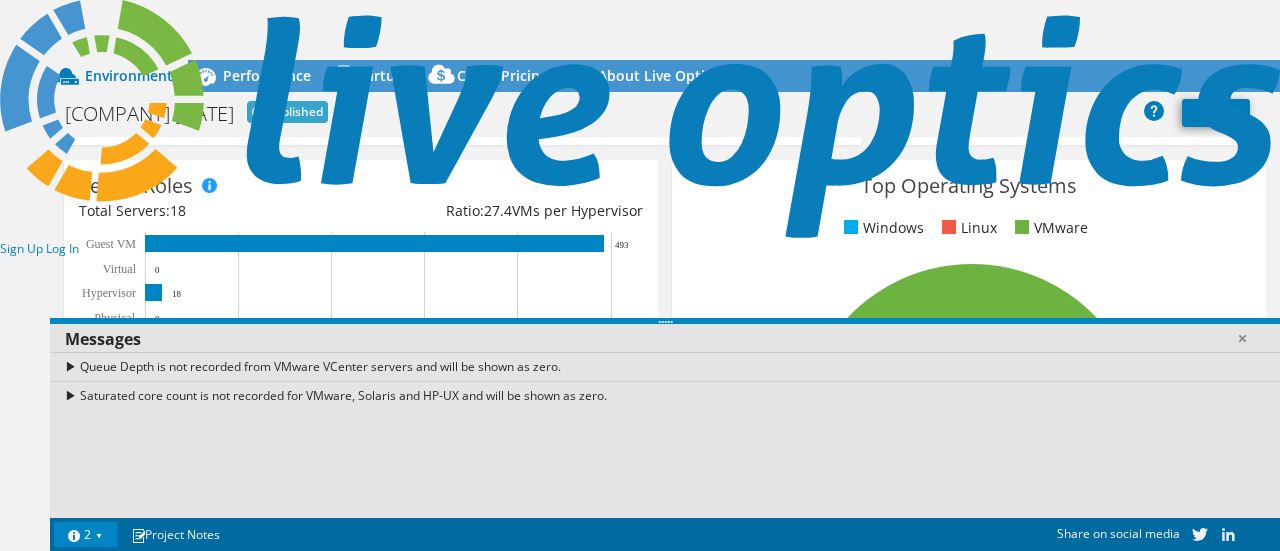 click on "2" at bounding box center [86, 534] 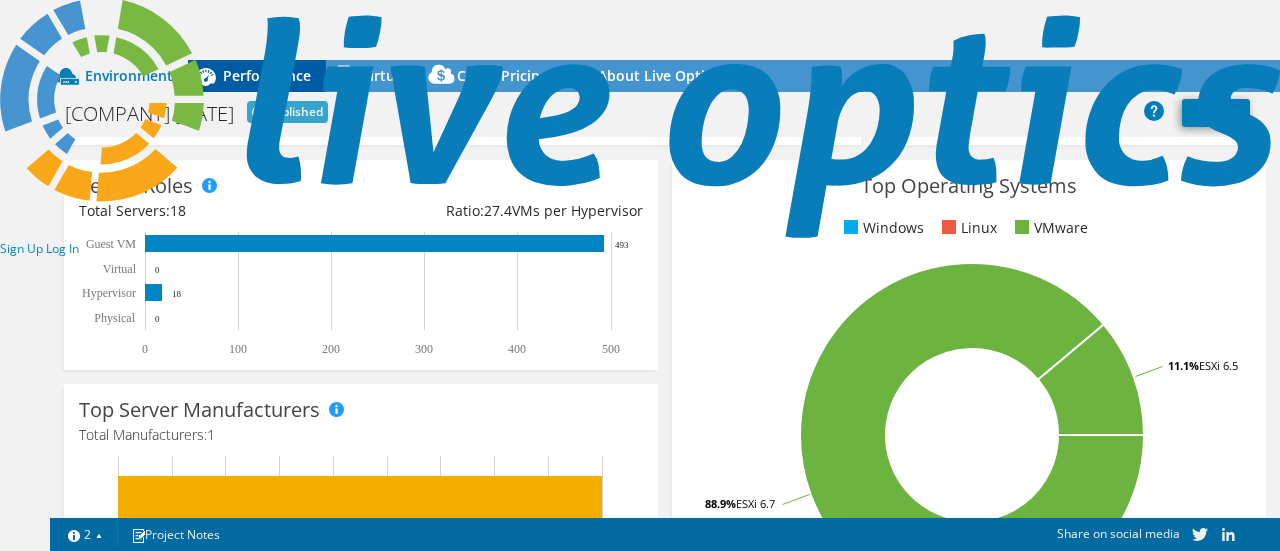 click on "Performance" at bounding box center (267, 75) 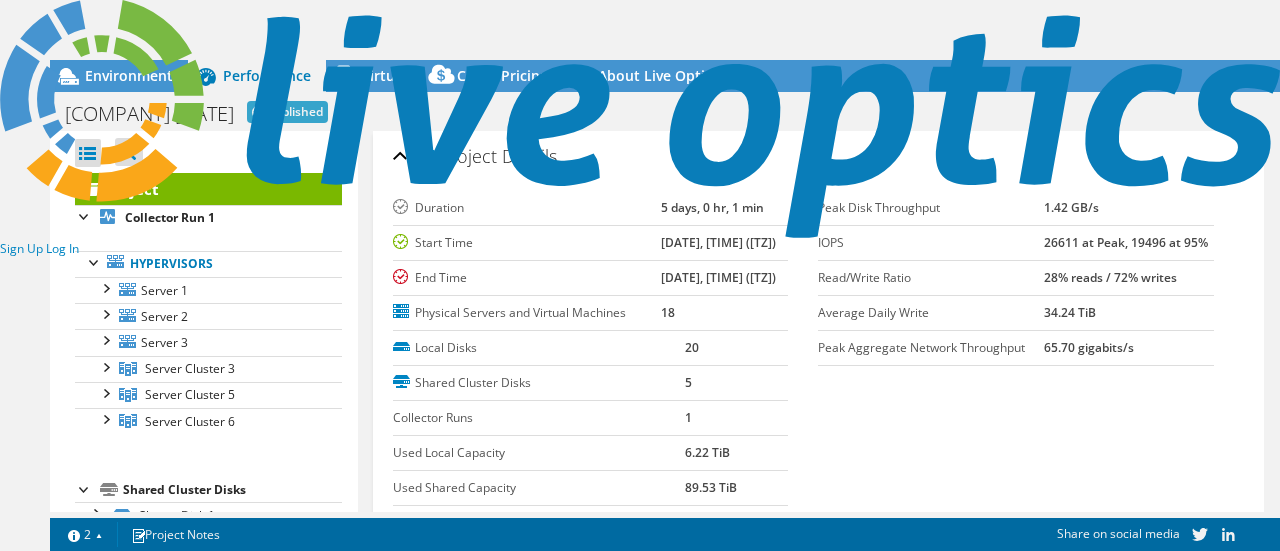 scroll, scrollTop: 0, scrollLeft: 0, axis: both 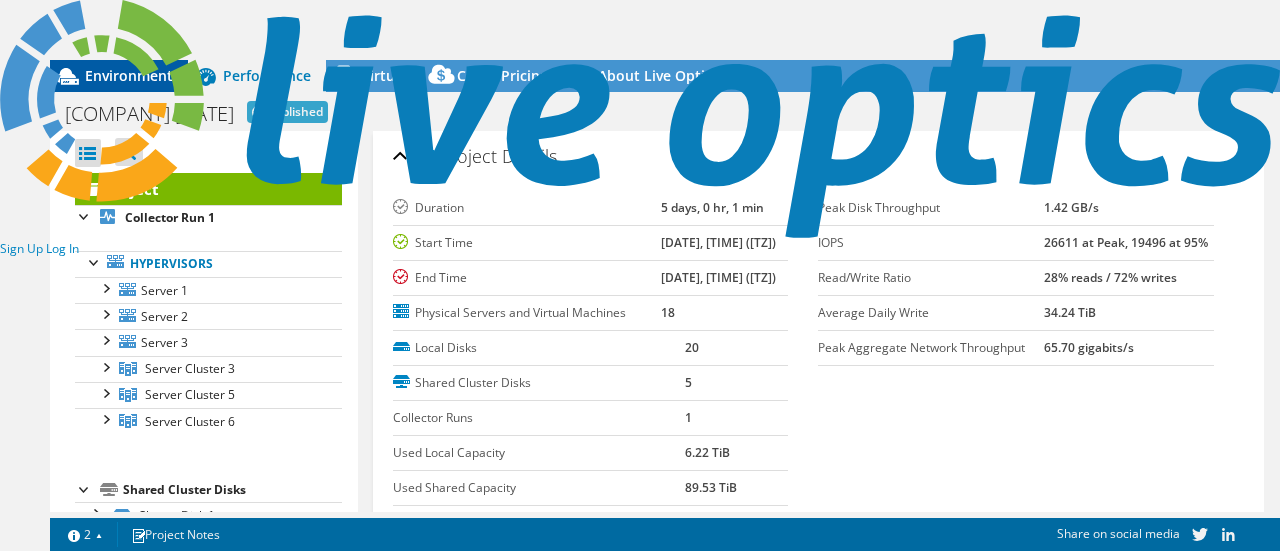 click on "Environment" at bounding box center (129, 75) 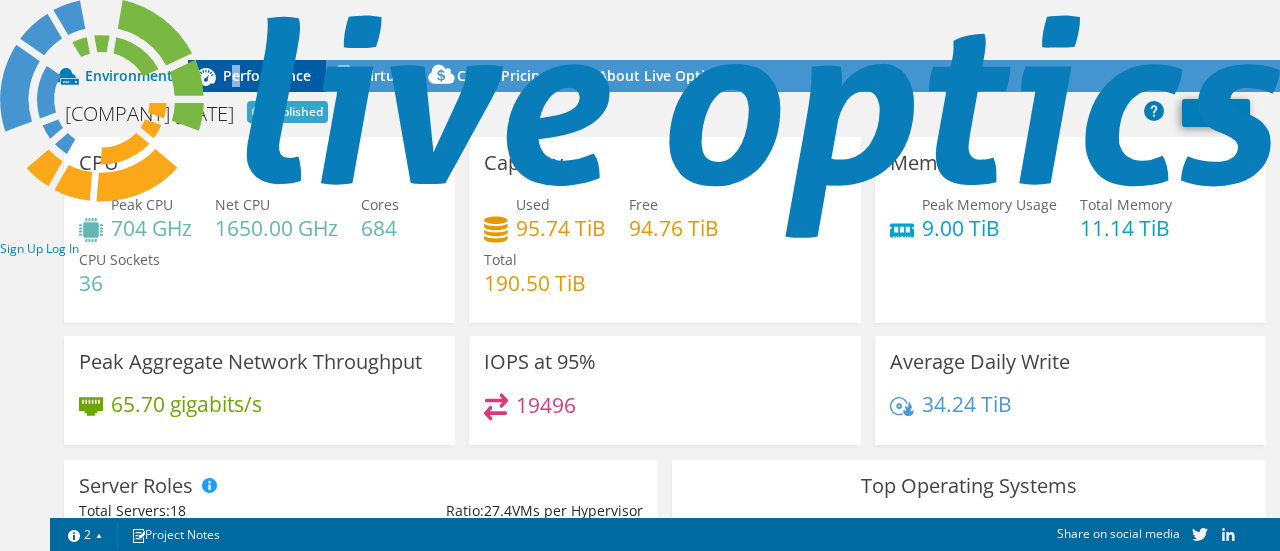 click on "Performance" at bounding box center [267, 75] 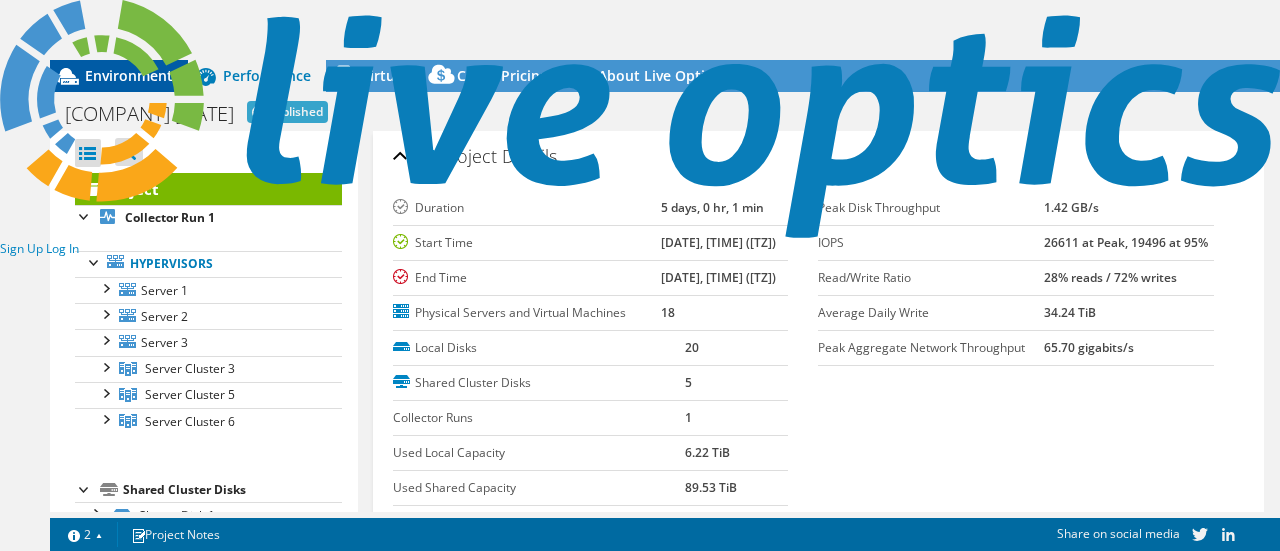 click on "Environment" at bounding box center [129, 75] 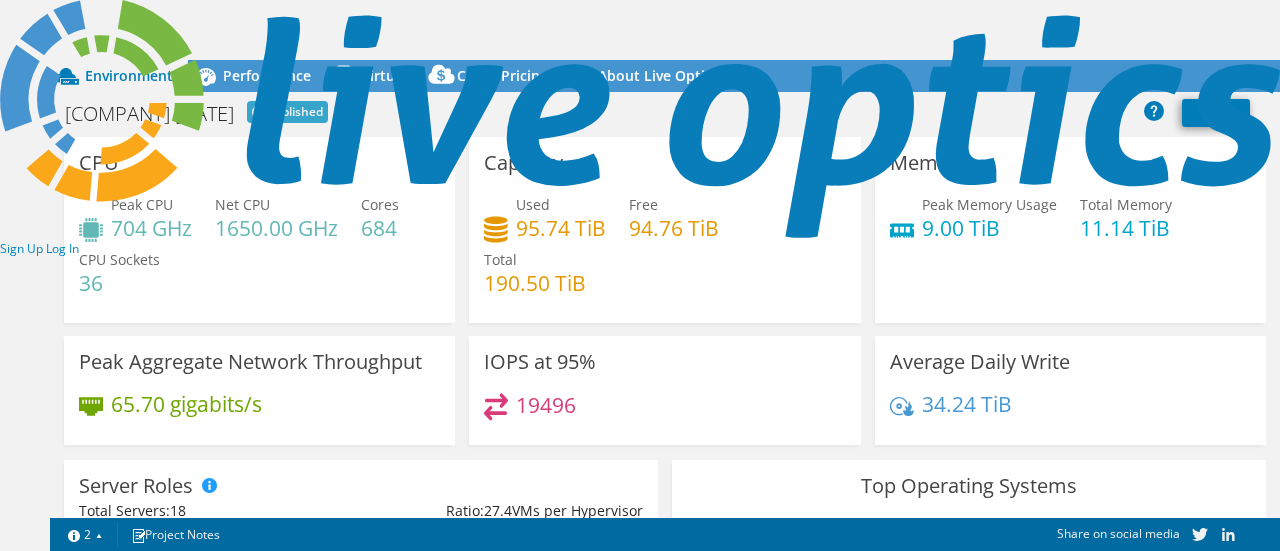 scroll, scrollTop: 0, scrollLeft: 0, axis: both 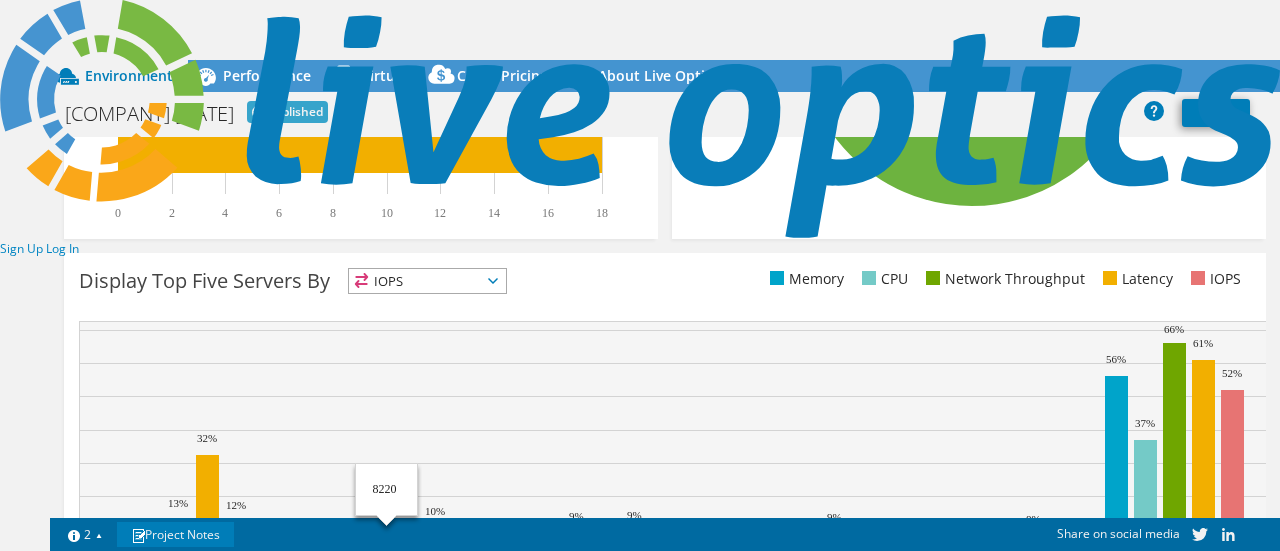 click on "Project Notes" at bounding box center (175, 534) 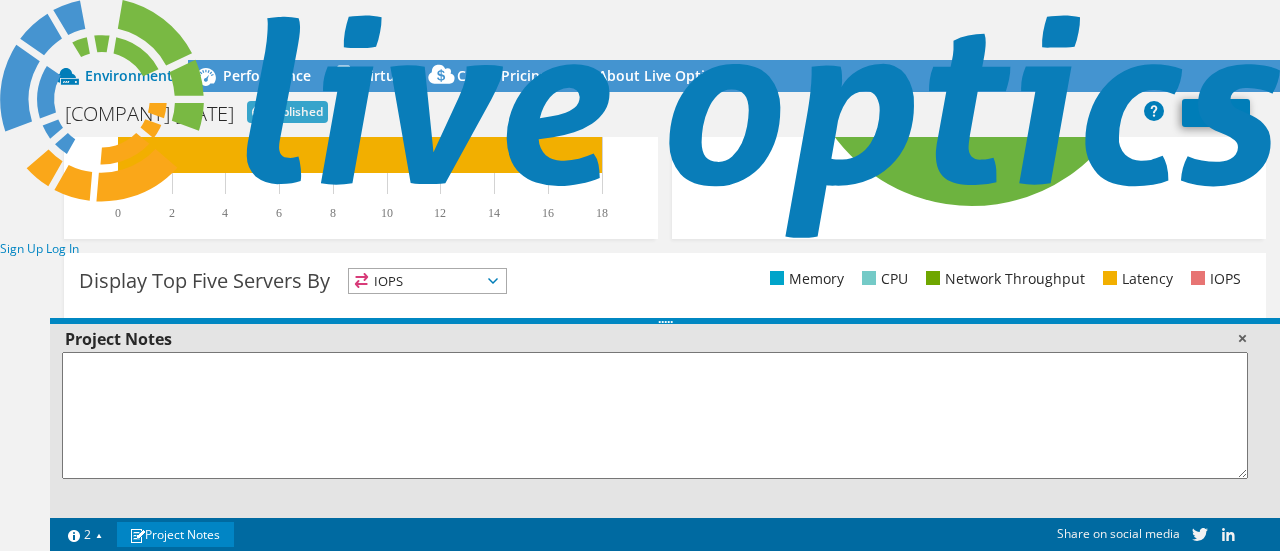 click at bounding box center [1242, 338] 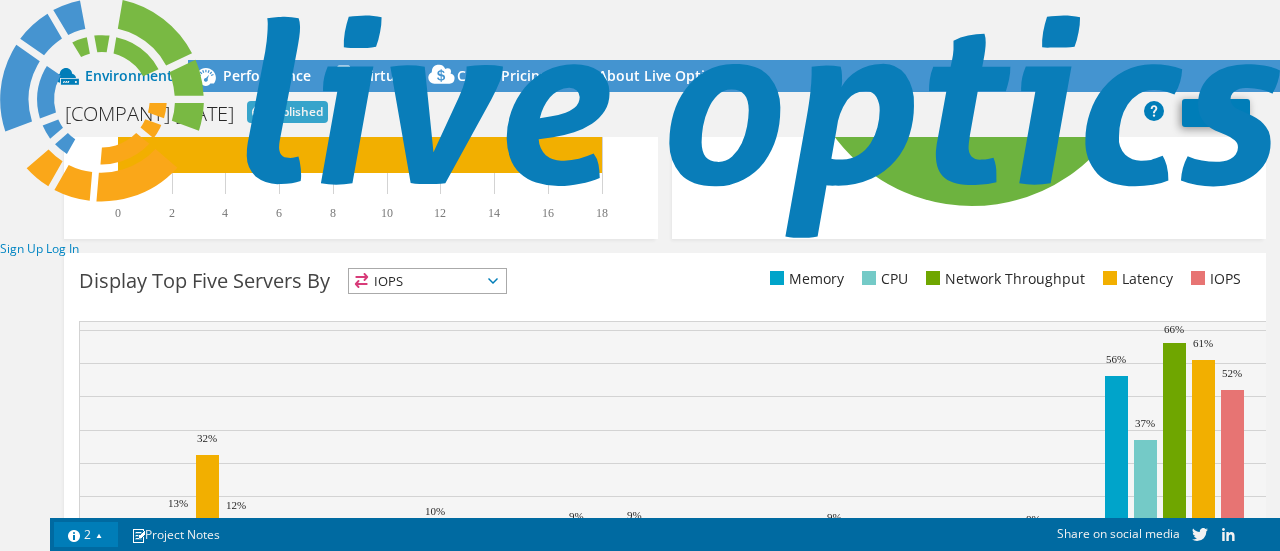 click on "2" at bounding box center (86, 534) 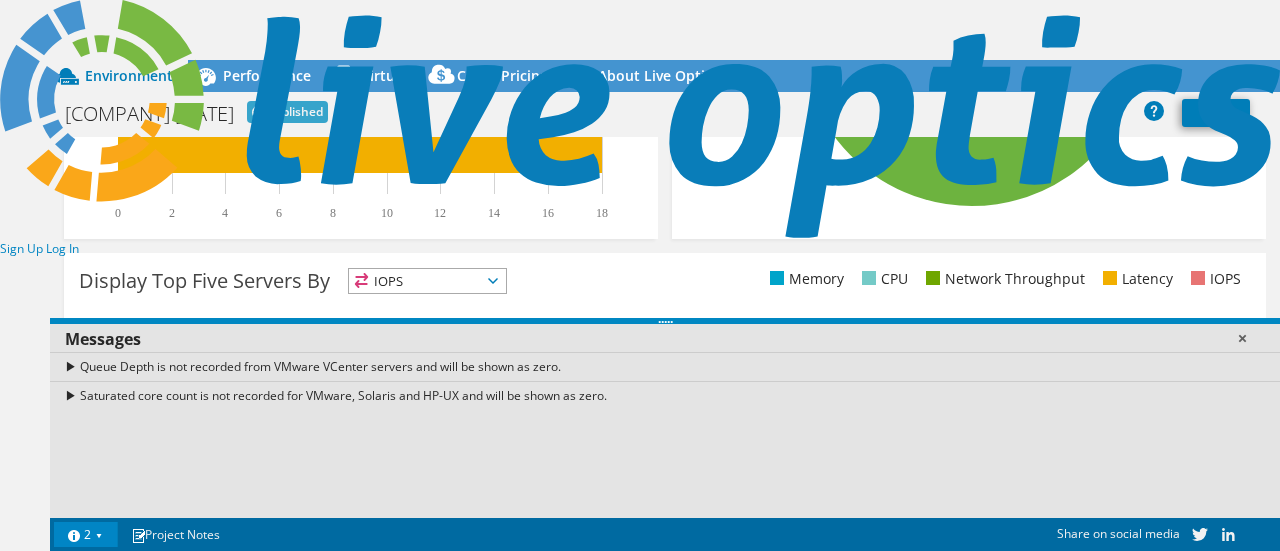 click on "Messages" at bounding box center (665, 339) 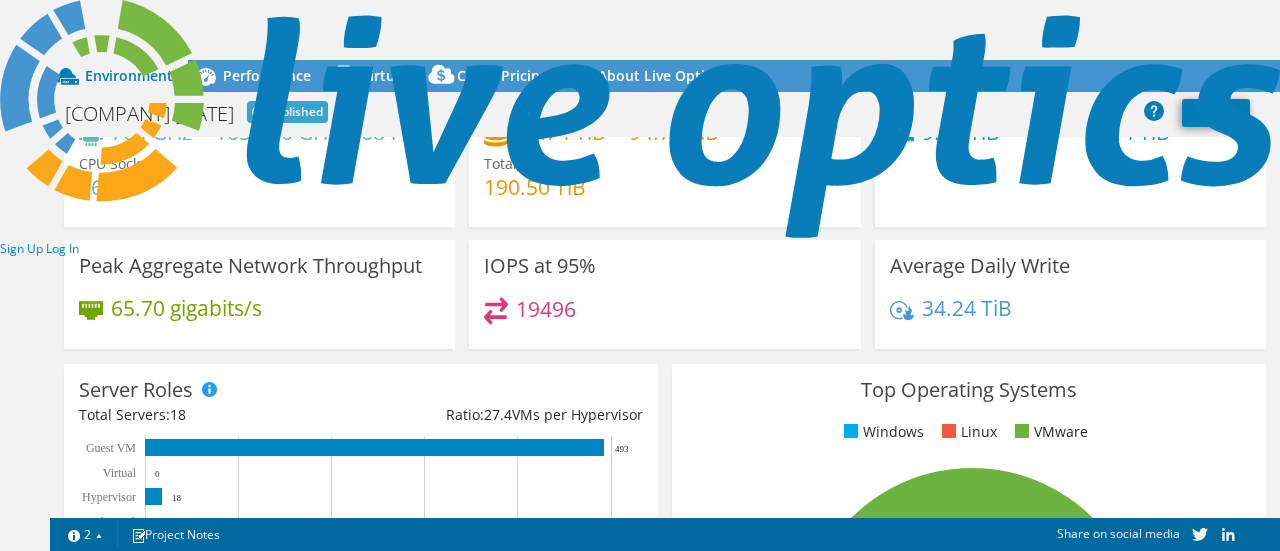 scroll, scrollTop: 0, scrollLeft: 0, axis: both 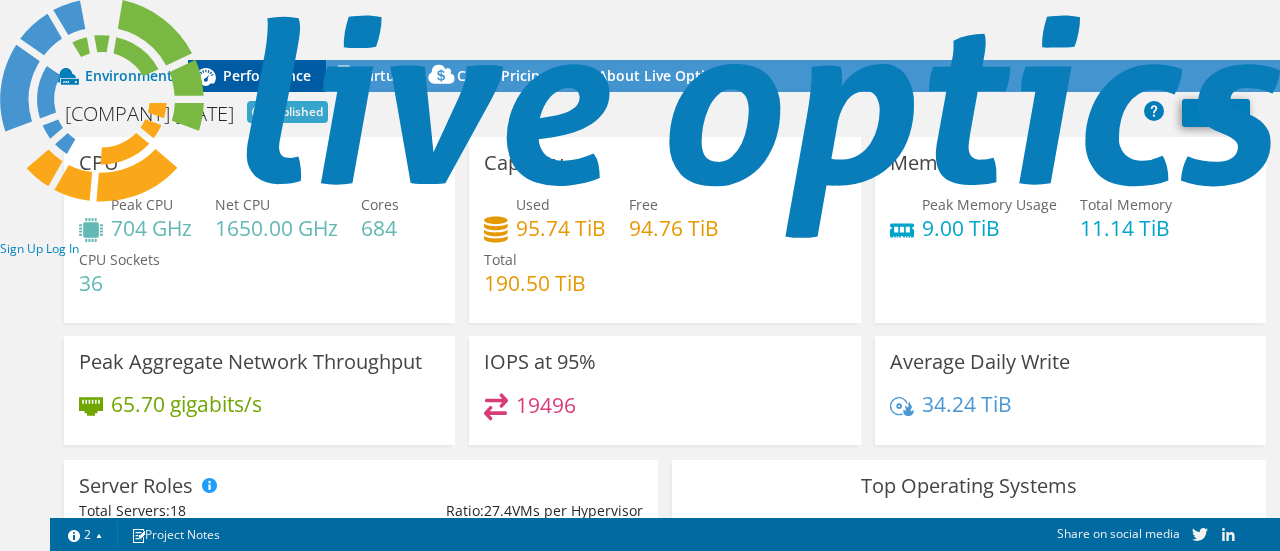 click at bounding box center [205, 76] 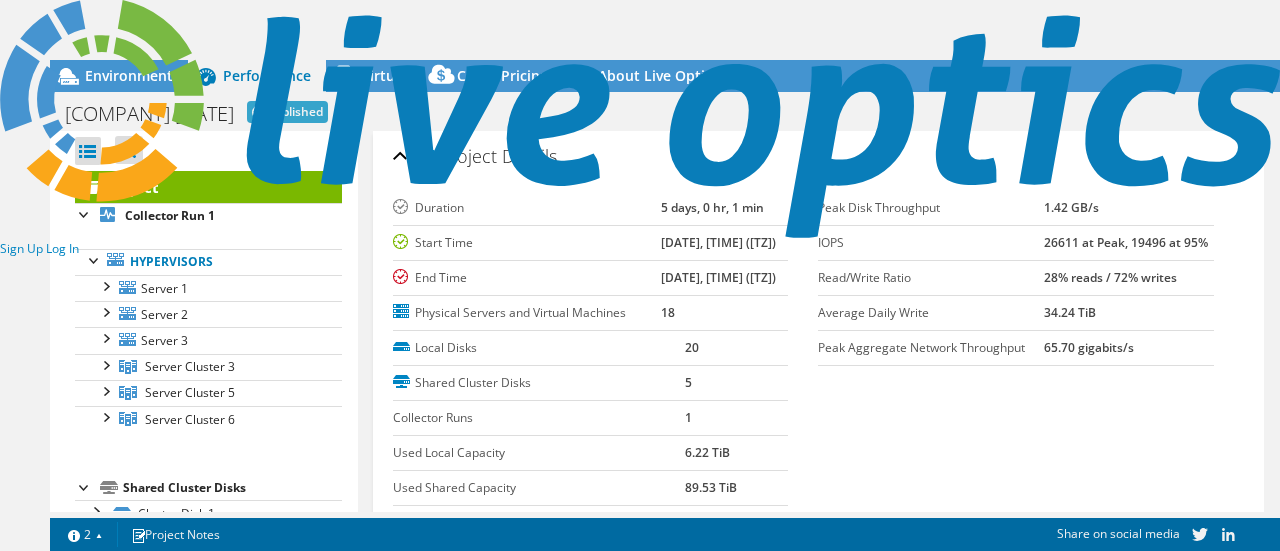 scroll, scrollTop: 0, scrollLeft: 0, axis: both 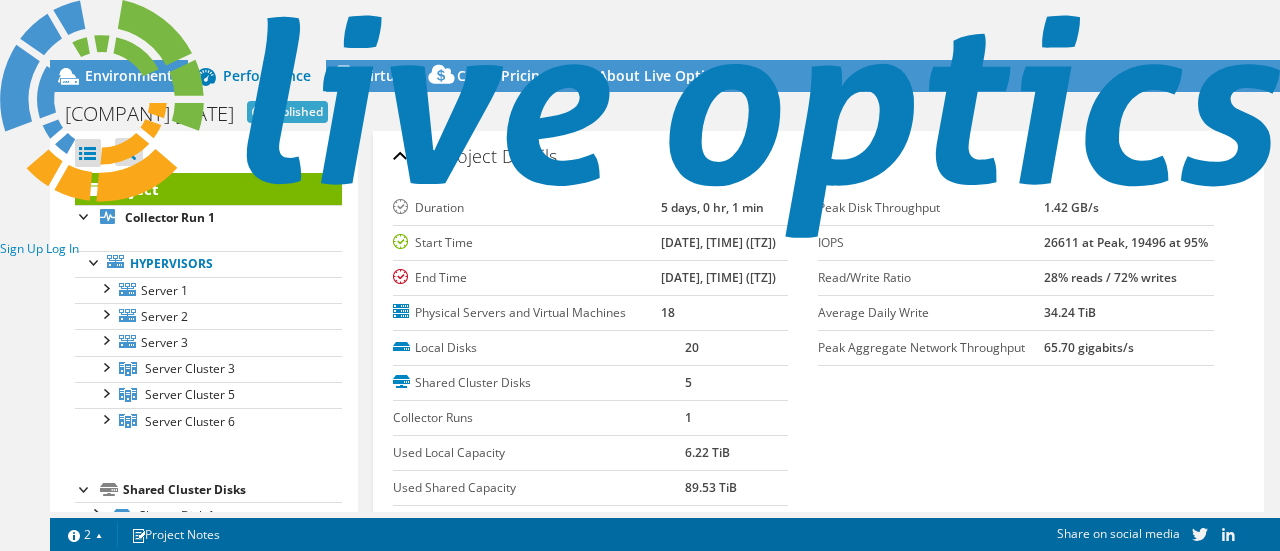 click on "Sign Up
Log In" at bounding box center (640, 130) 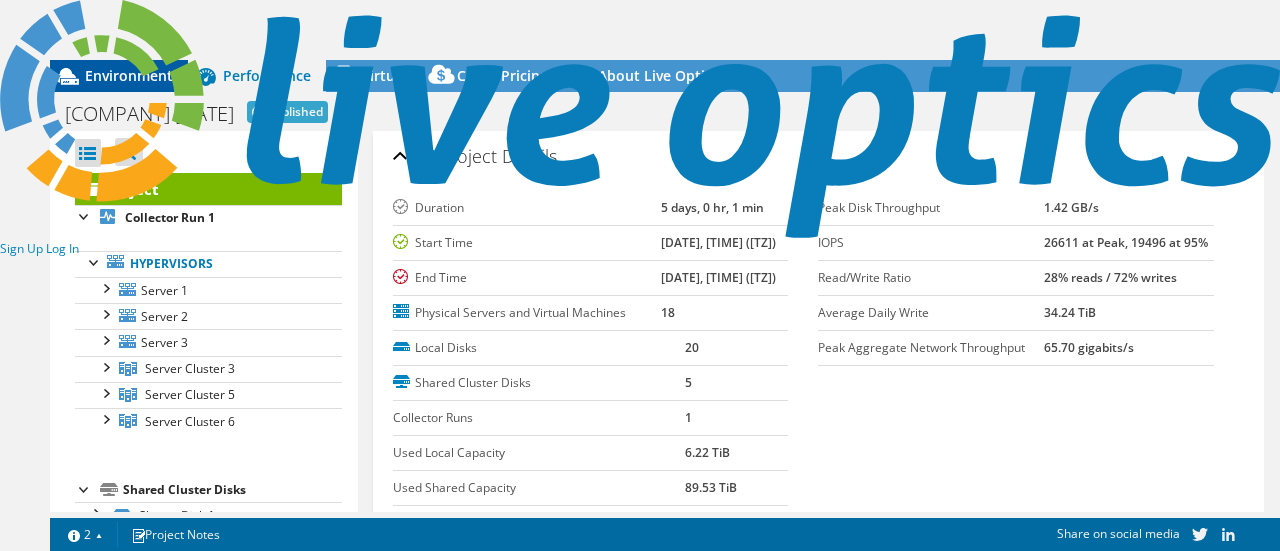 click on "Environment" at bounding box center (129, 75) 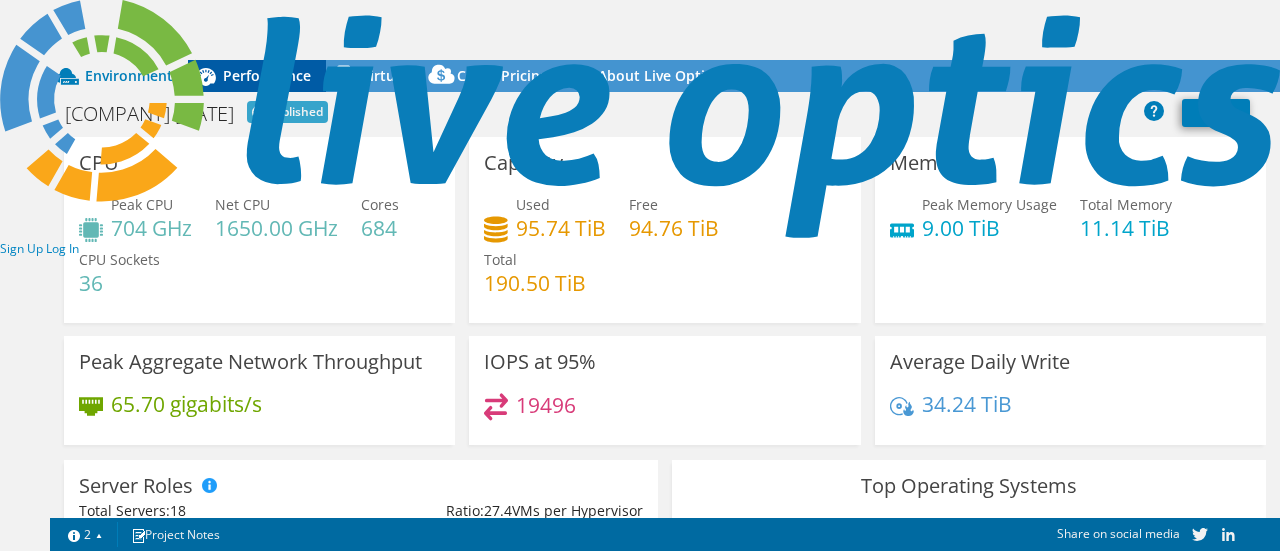 click at bounding box center [206, 77] 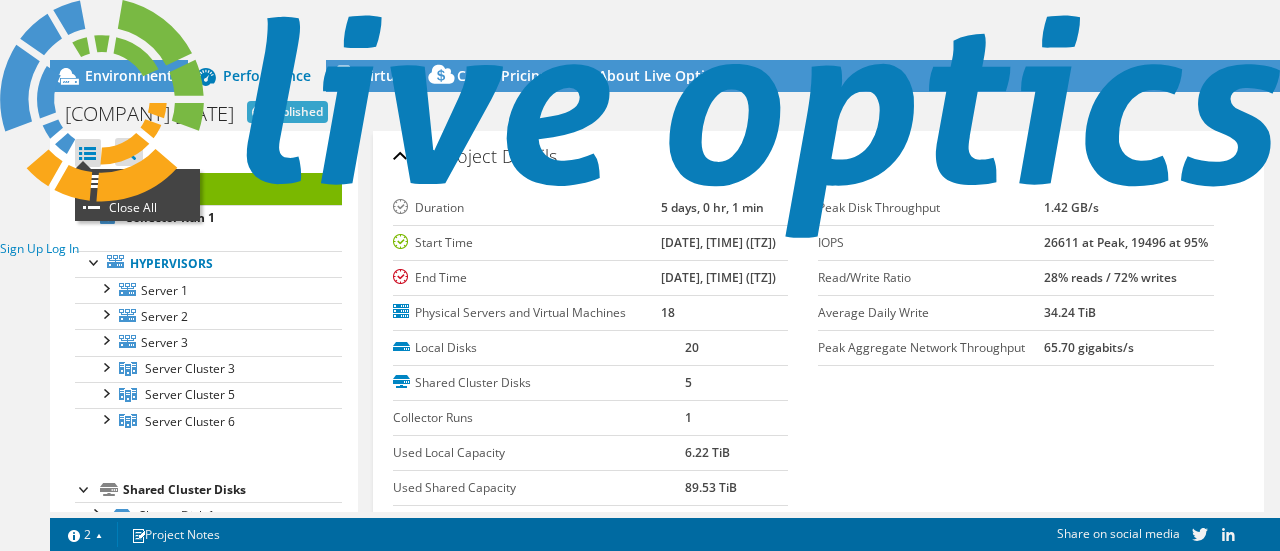 click at bounding box center (88, 153) 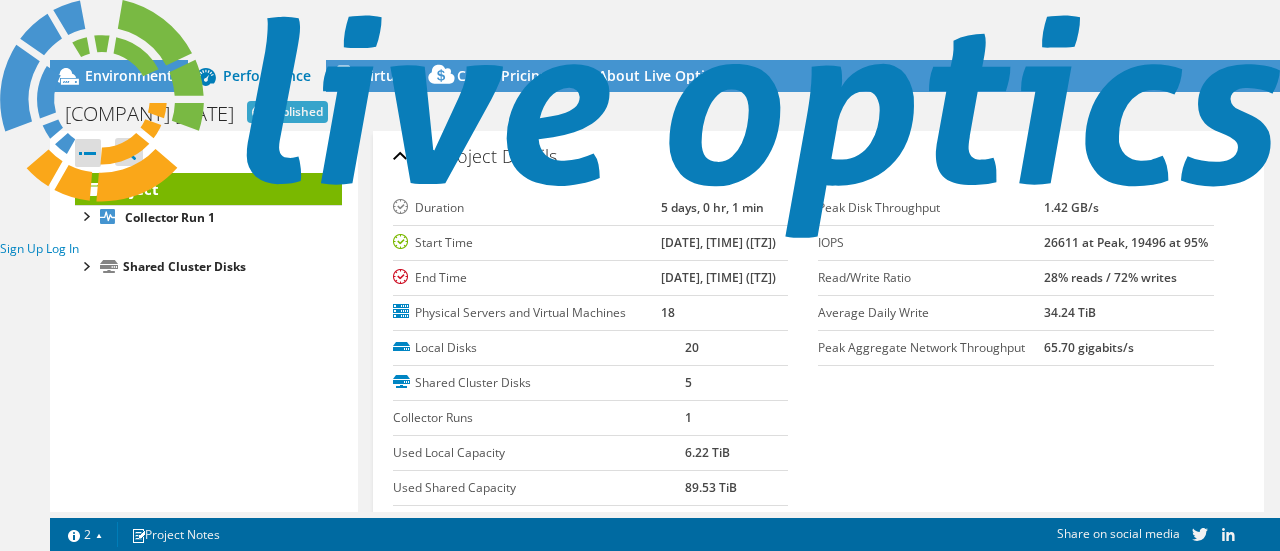 click at bounding box center [88, 153] 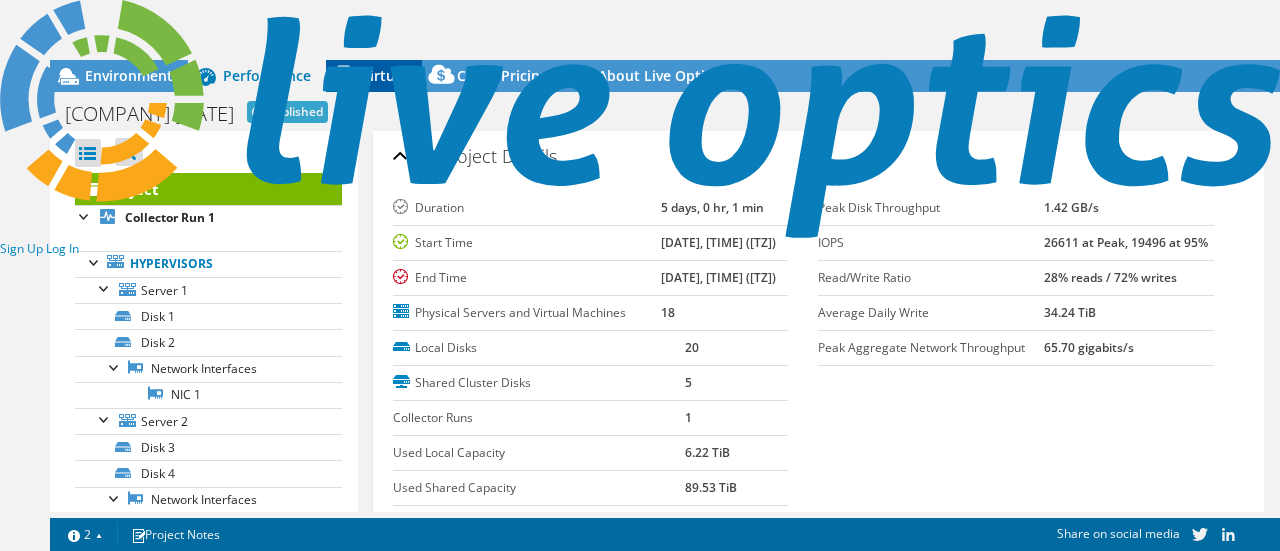 click at bounding box center (343, 76) 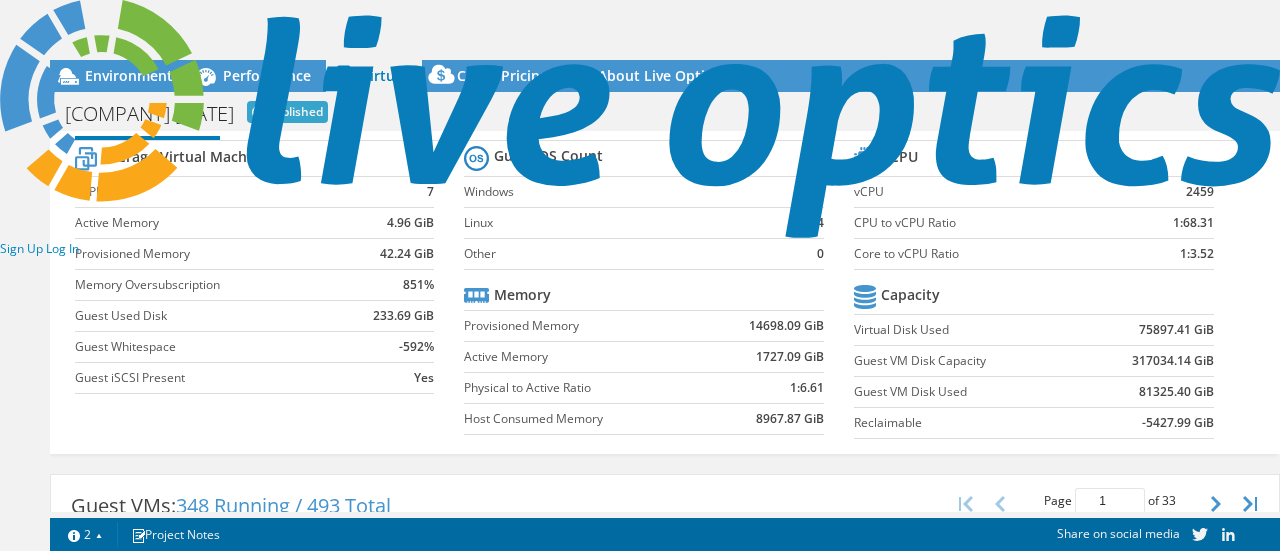 scroll, scrollTop: 0, scrollLeft: 0, axis: both 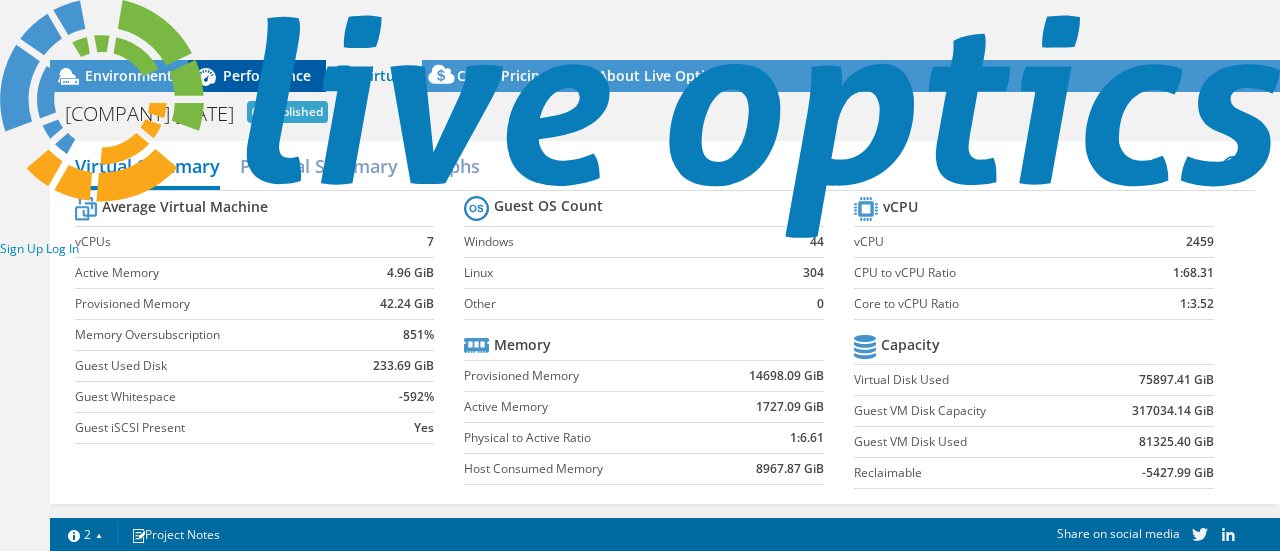click on "Performance" at bounding box center [257, 76] 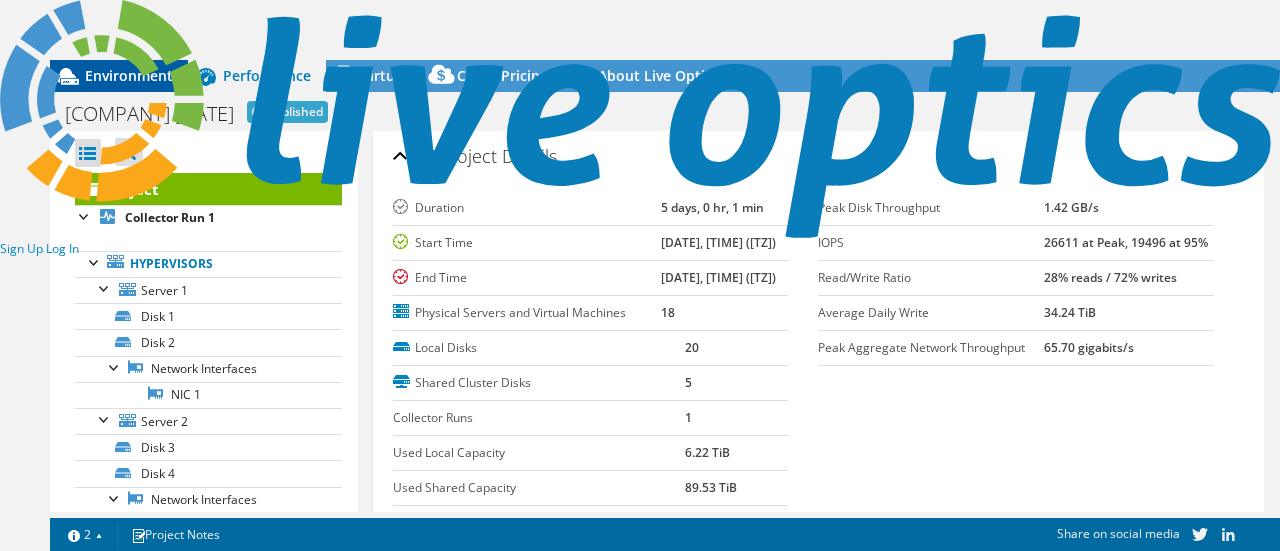 click on "Environment" at bounding box center (129, 75) 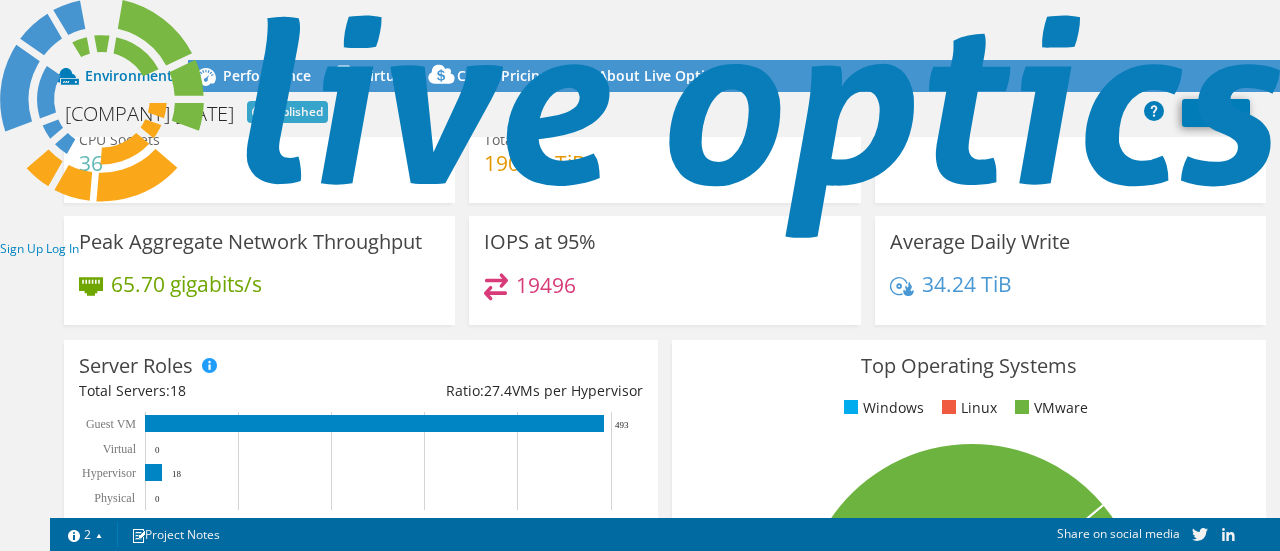 scroll, scrollTop: 0, scrollLeft: 0, axis: both 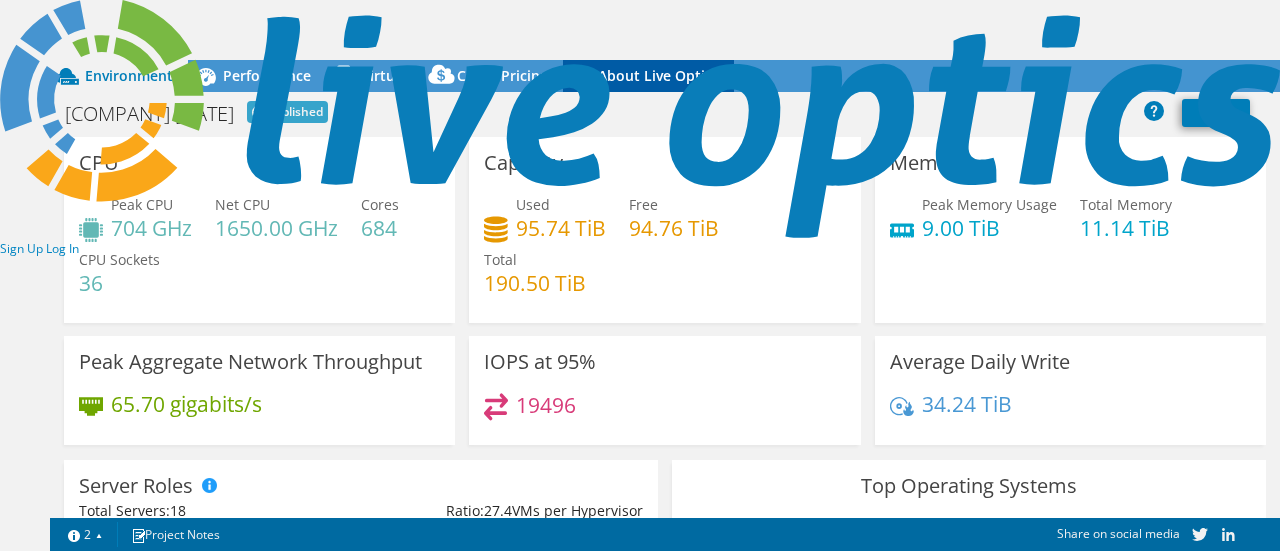 click on "About Live Optics" at bounding box center (648, 76) 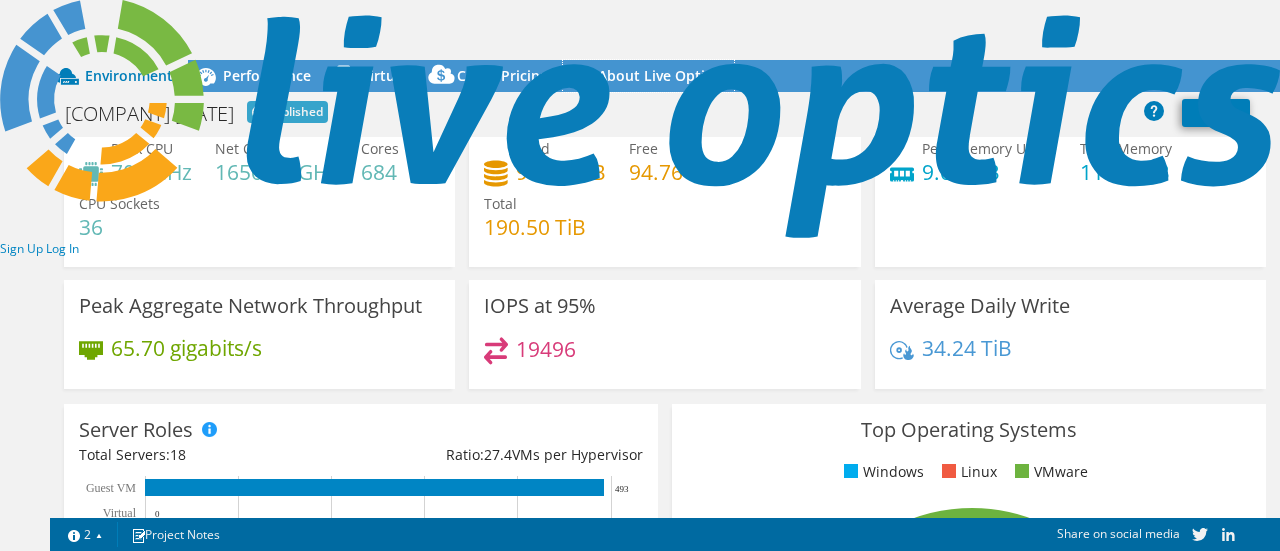 scroll, scrollTop: 0, scrollLeft: 0, axis: both 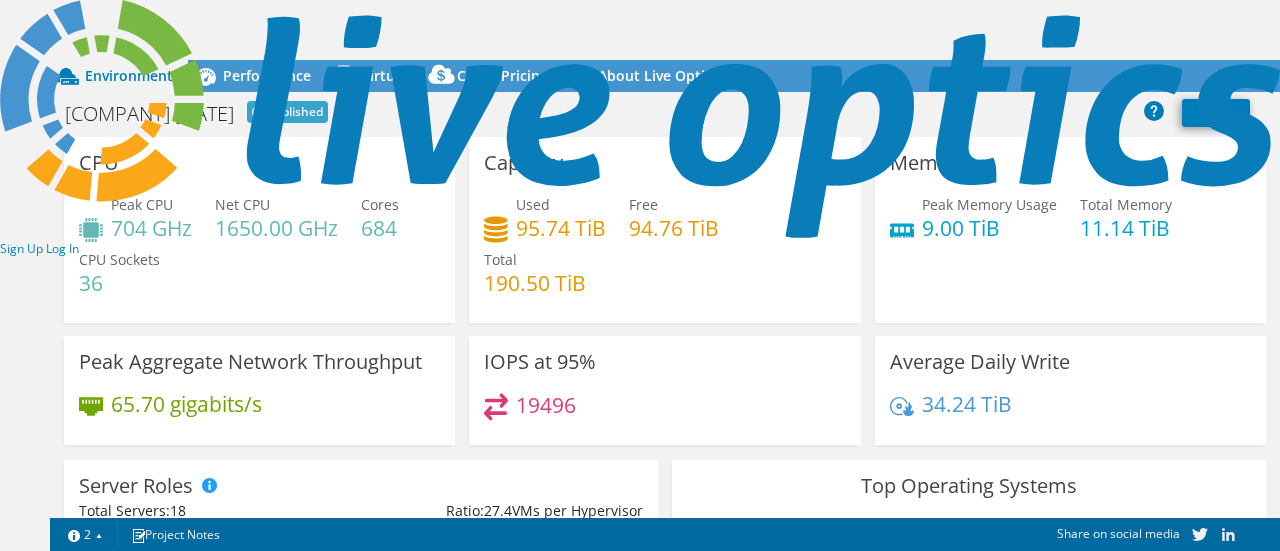 click at bounding box center [640, 119] 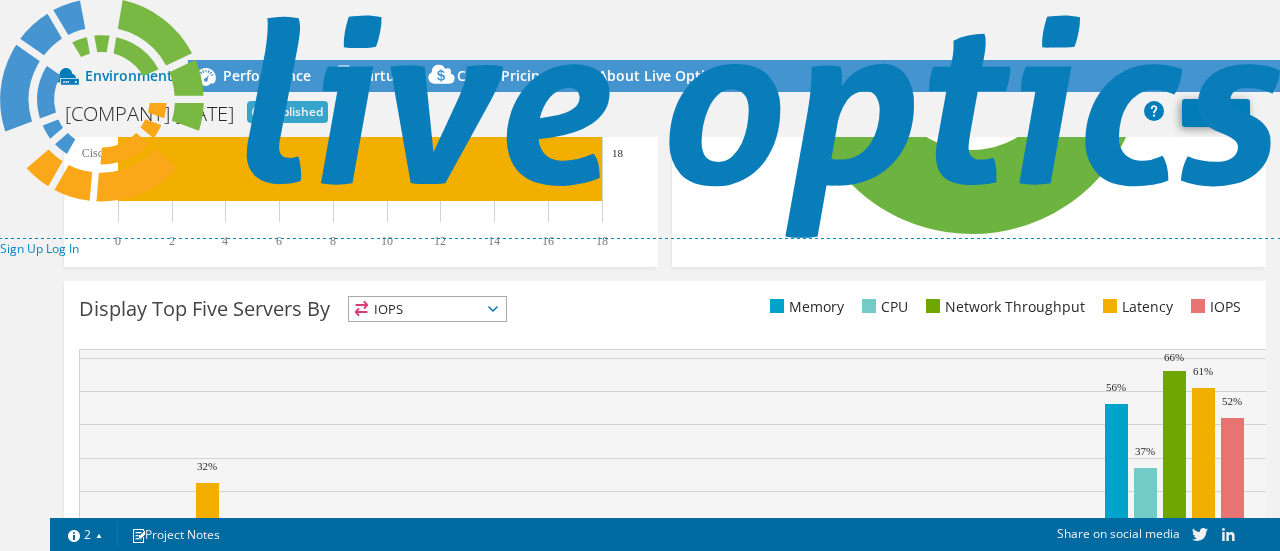 scroll, scrollTop: 820, scrollLeft: 0, axis: vertical 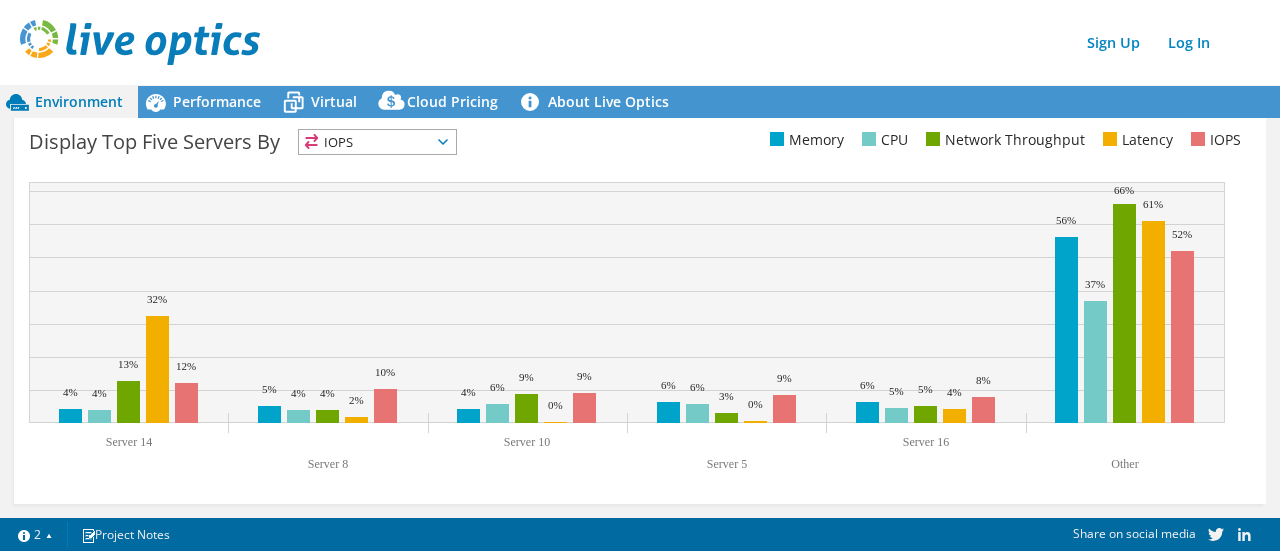click on "IOPS" at bounding box center [377, 142] 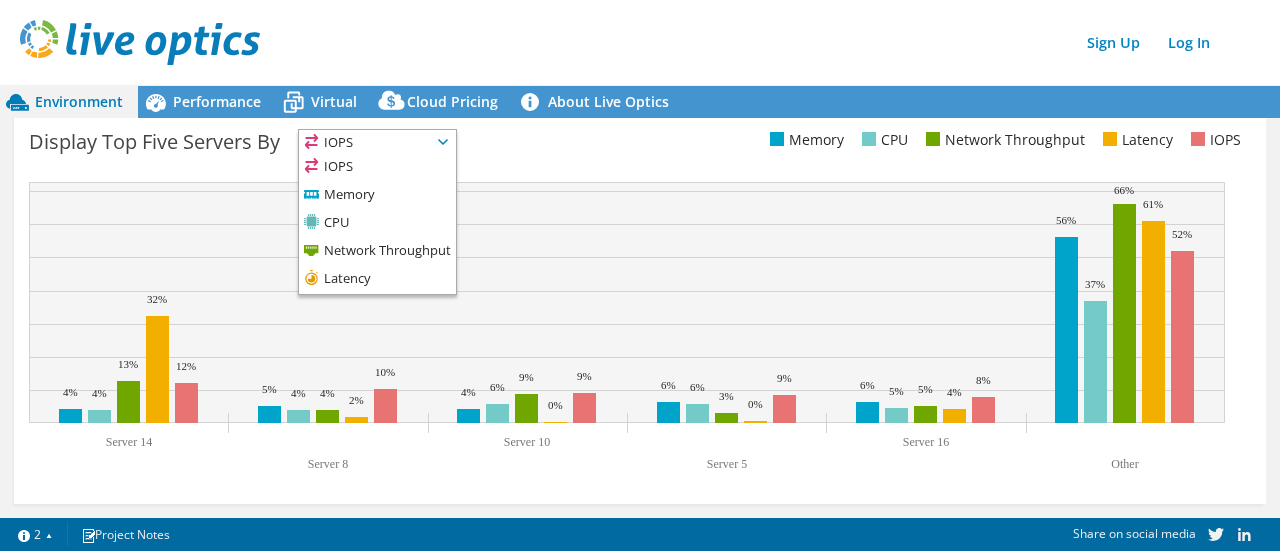 click on "IOPS" at bounding box center (377, 142) 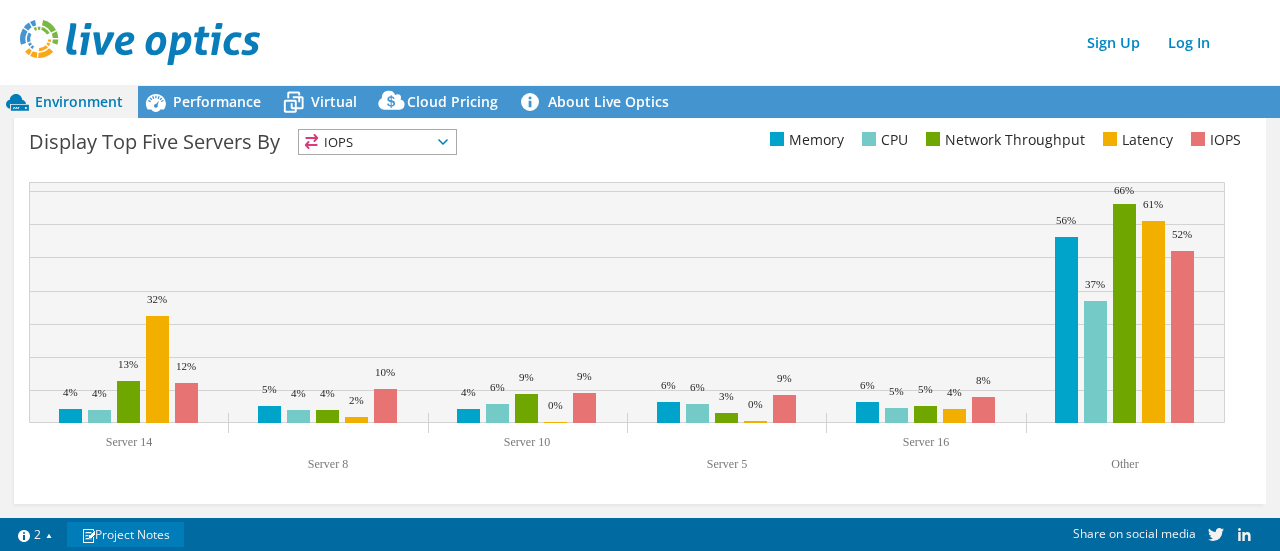 click on "Project Notes" at bounding box center (125, 534) 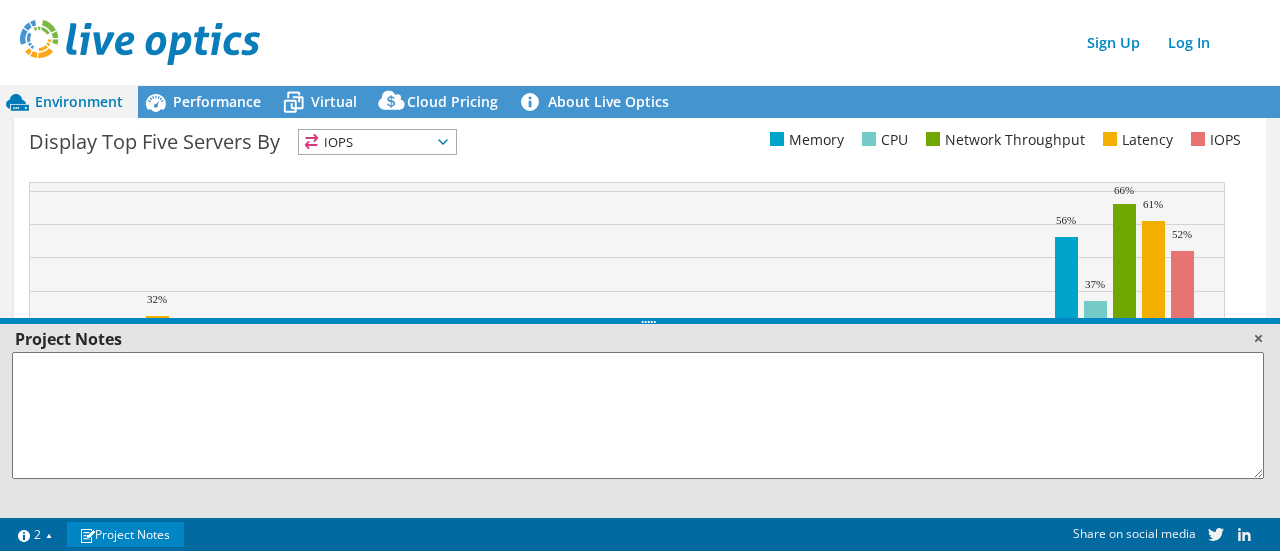click at bounding box center (1258, 338) 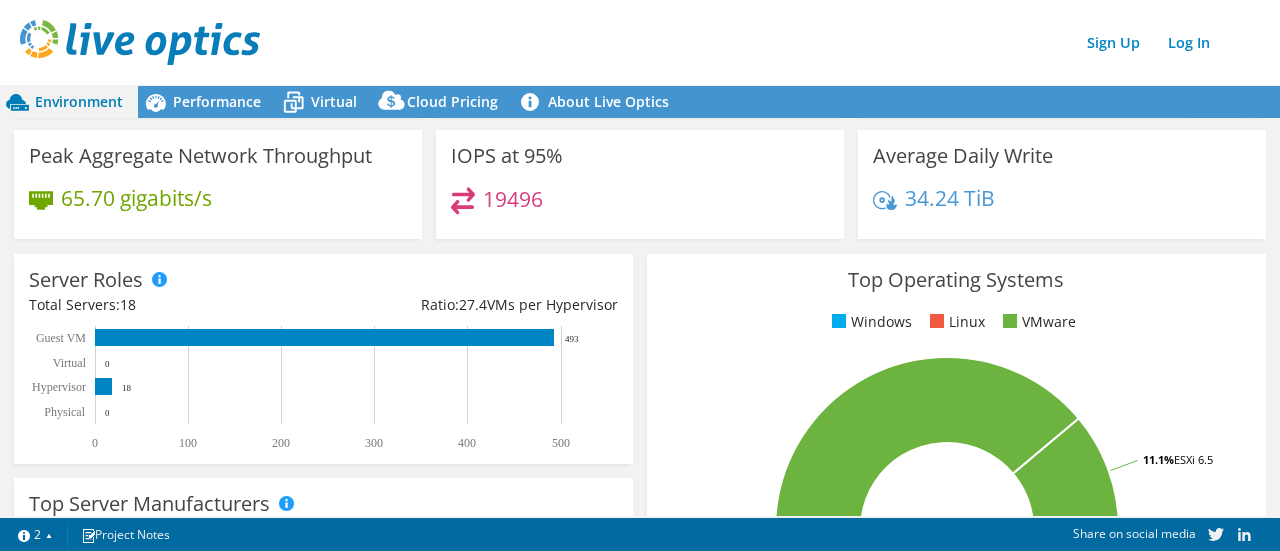scroll, scrollTop: 0, scrollLeft: 0, axis: both 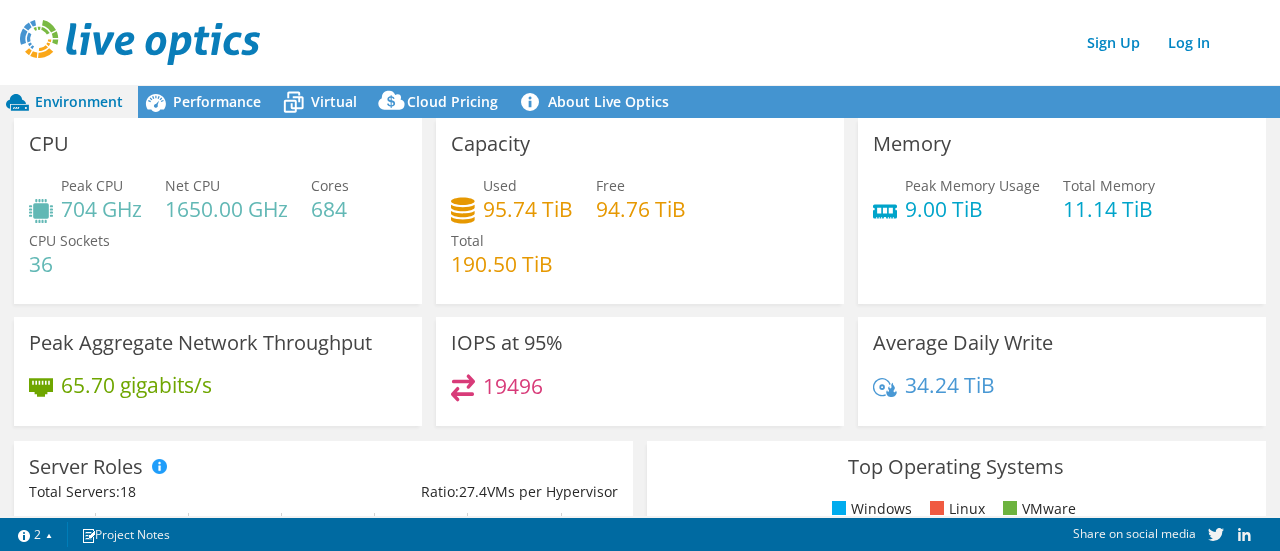 drag, startPoint x: 100, startPoint y: 98, endPoint x: 541, endPoint y: 41, distance: 444.66843 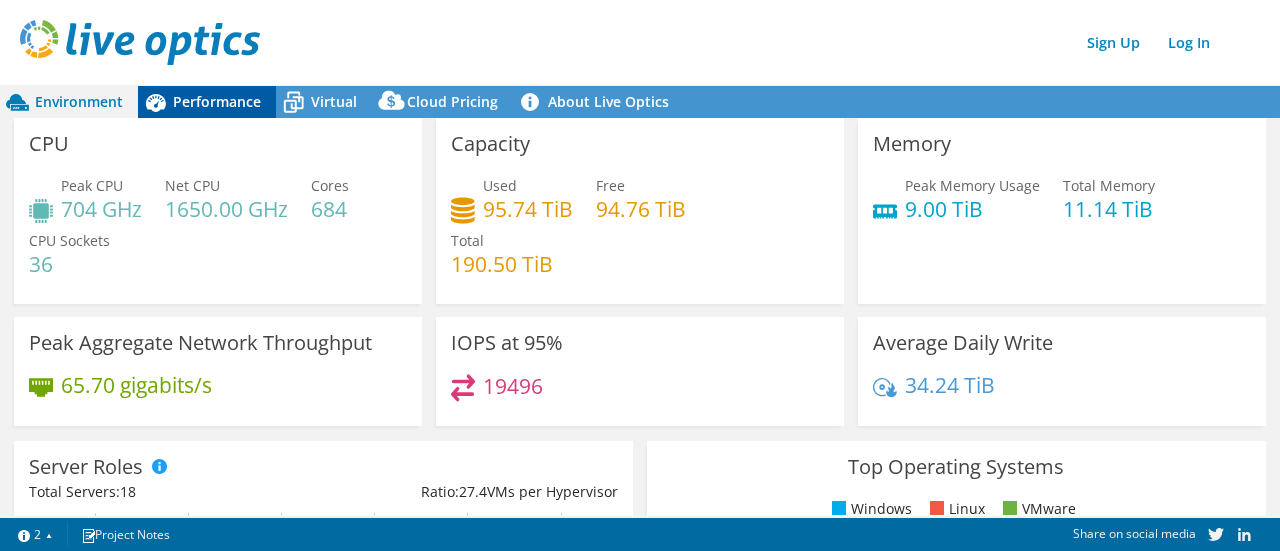 click on "Performance" at bounding box center [217, 101] 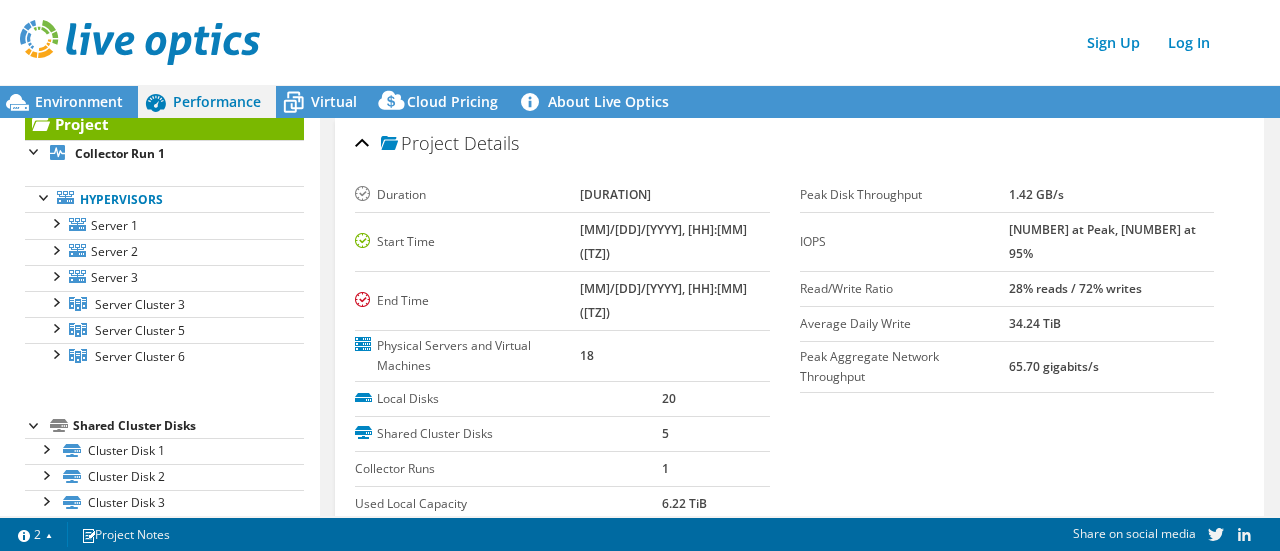 scroll, scrollTop: 0, scrollLeft: 0, axis: both 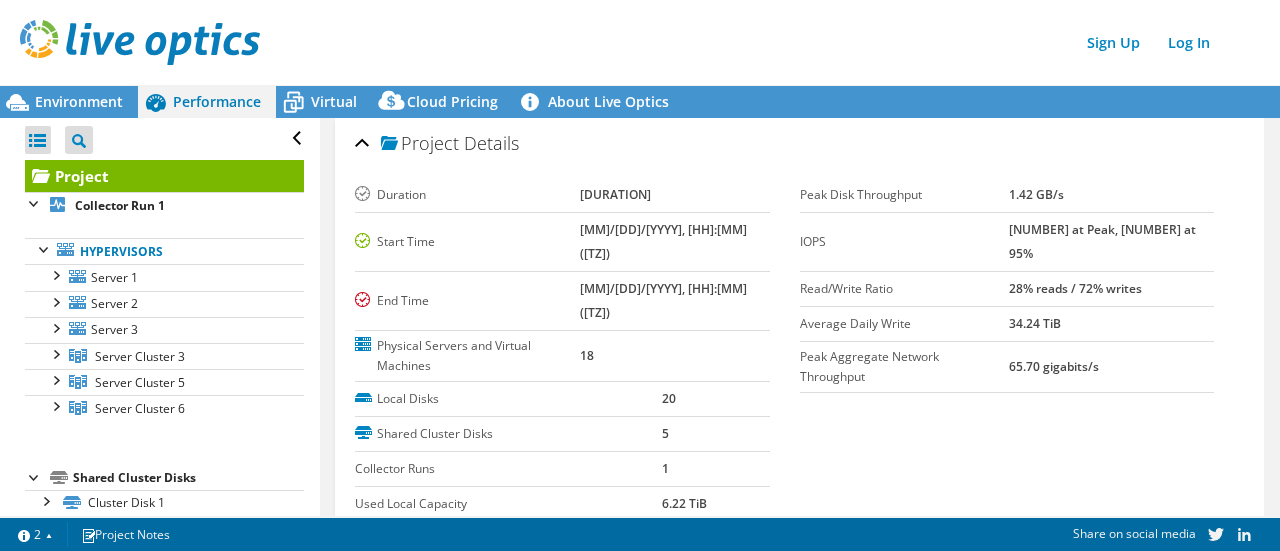 drag, startPoint x: 97, startPoint y: 172, endPoint x: 71, endPoint y: 176, distance: 26.305893 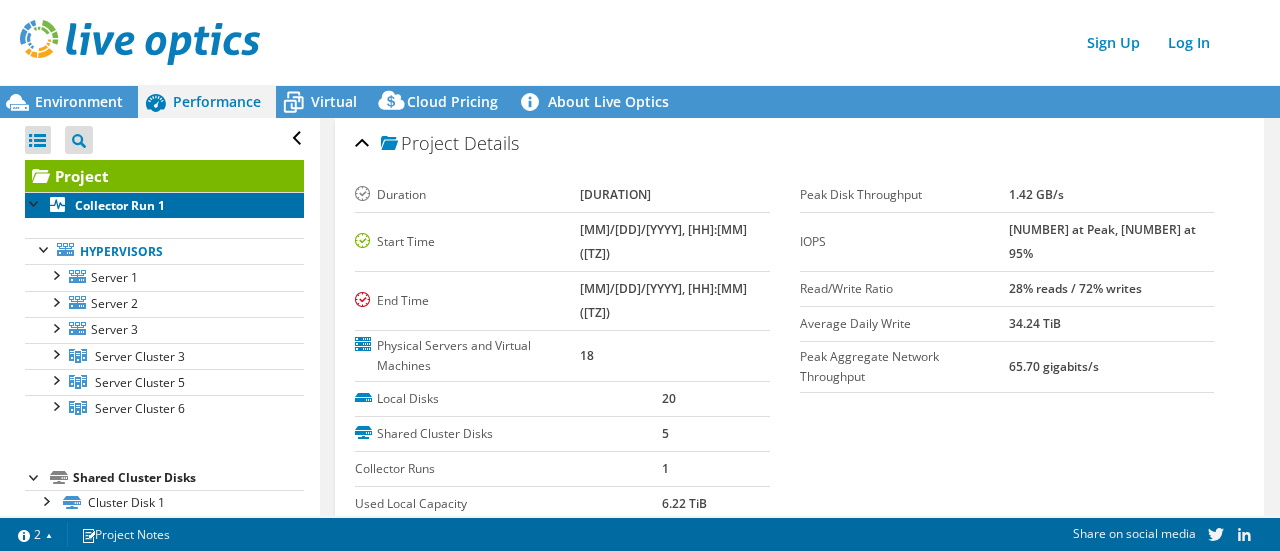 click on "Collector Run 1" at bounding box center [164, 205] 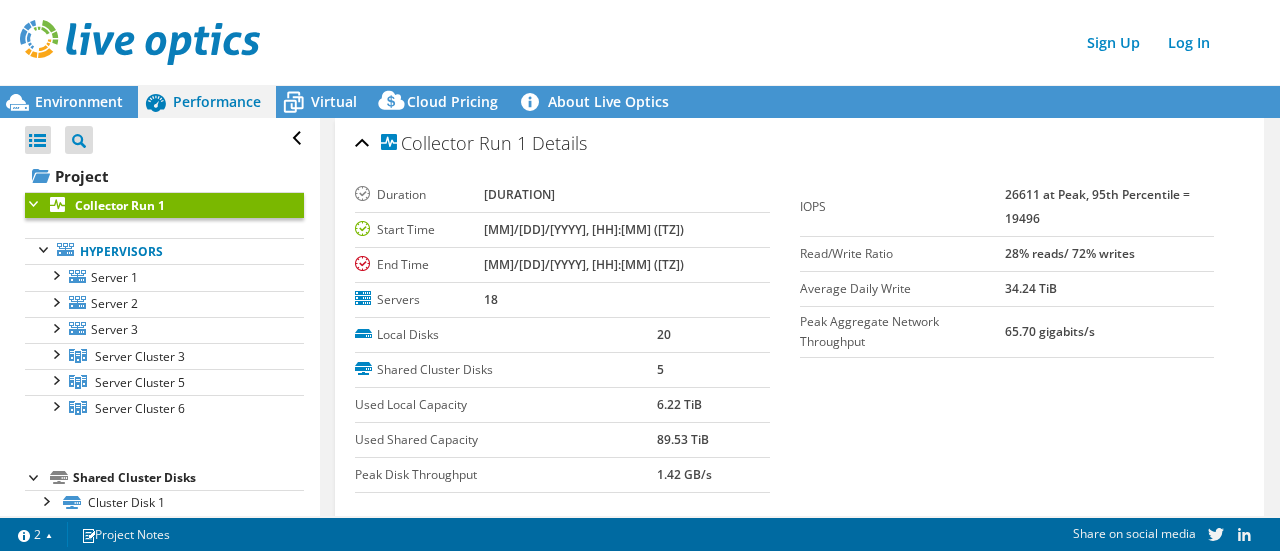 click at bounding box center [35, 202] 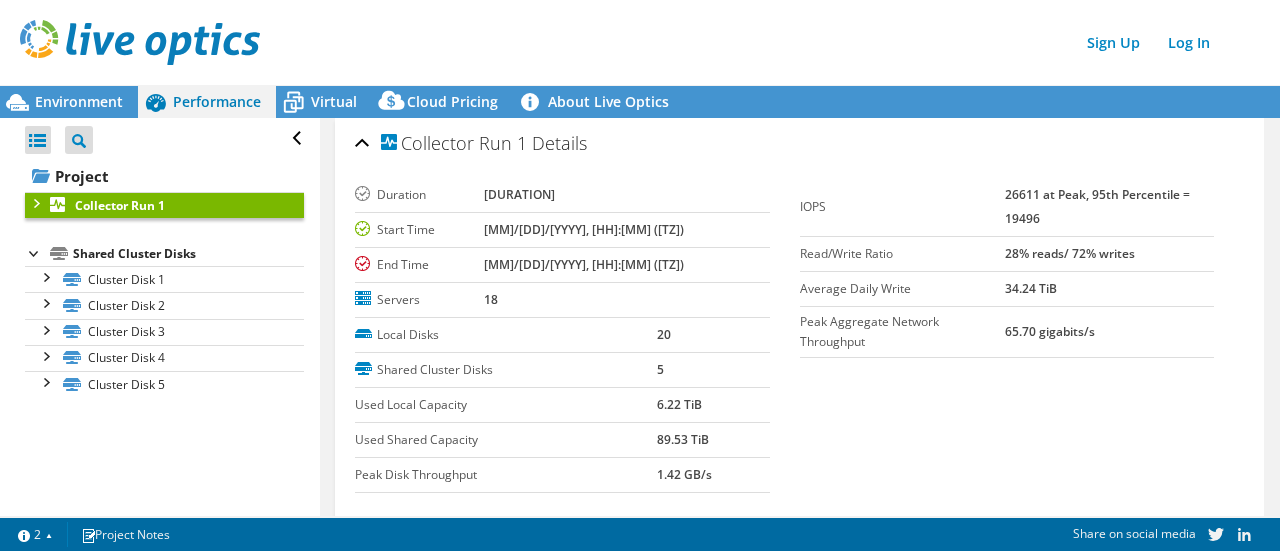 click at bounding box center (35, 202) 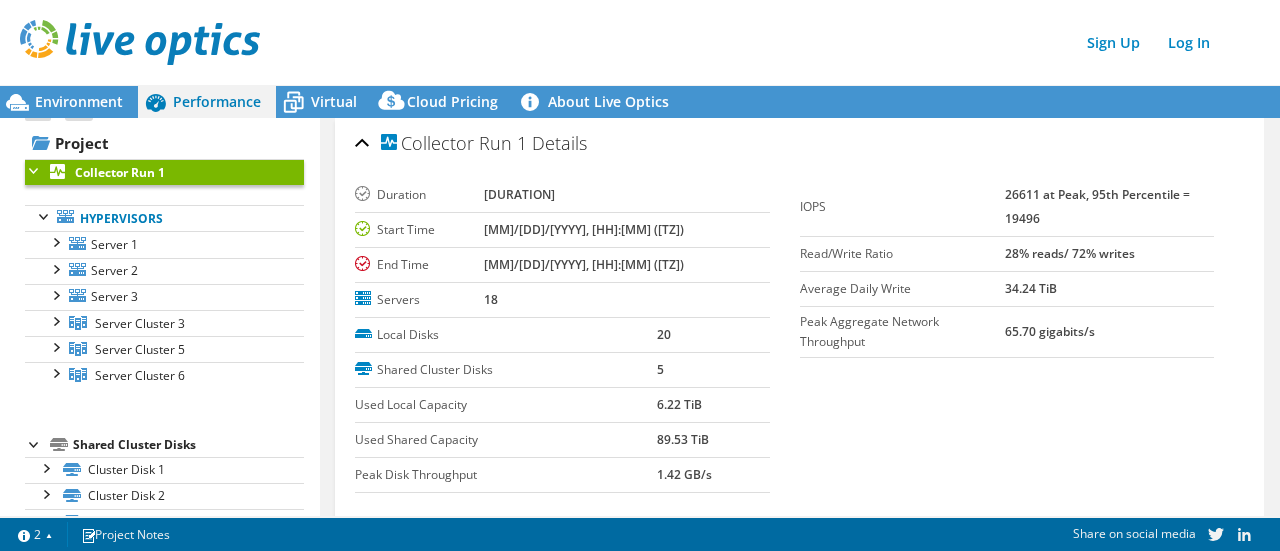 scroll, scrollTop: 0, scrollLeft: 0, axis: both 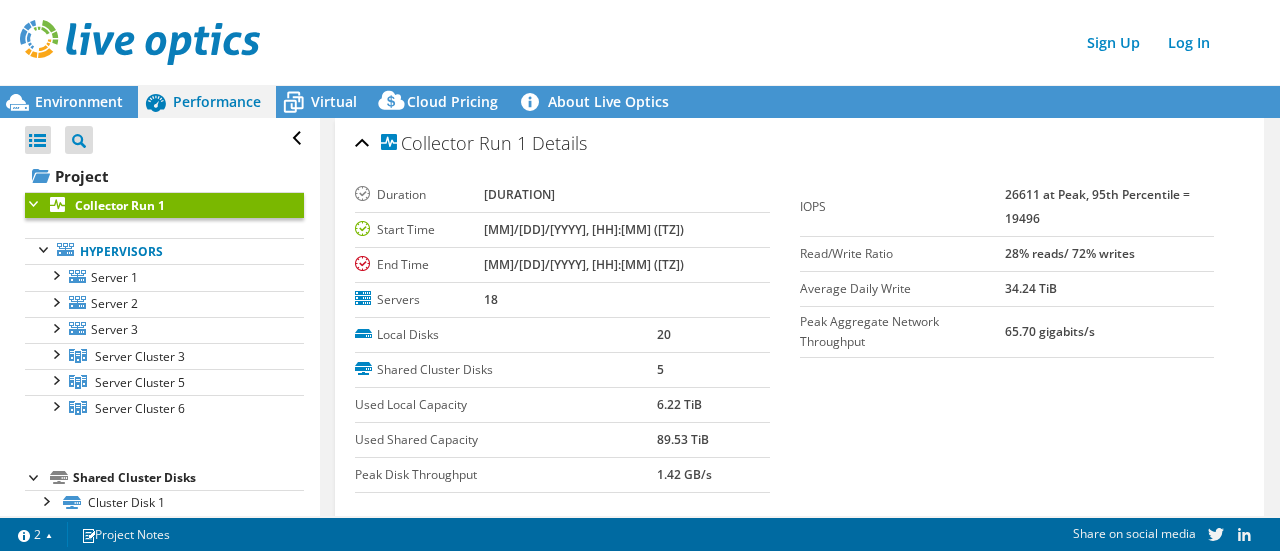 click on "Open All
Close All
Project Tree Filter" at bounding box center (164, 139) 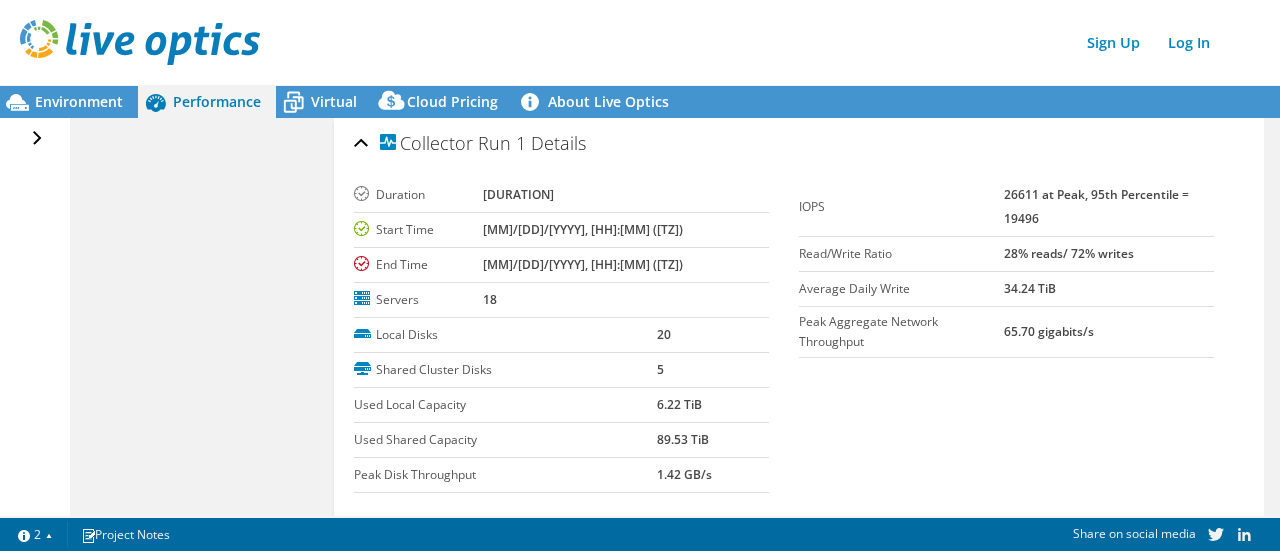 click on "Open All
Close All
Project Tree Filter" at bounding box center [39, 139] 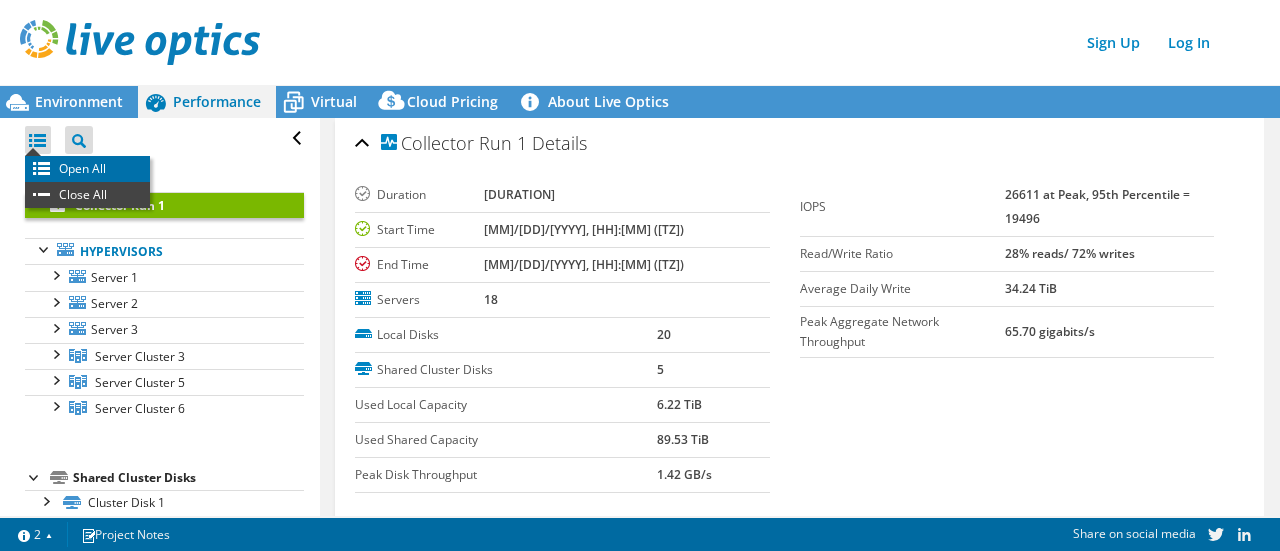 click on "Open All" at bounding box center (87, 169) 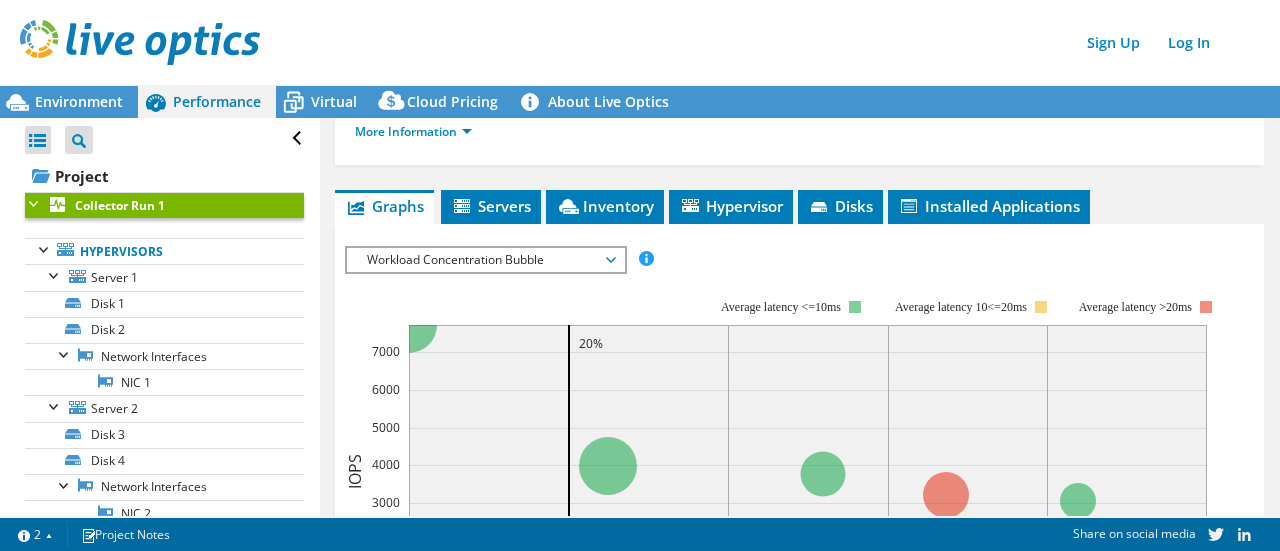 scroll, scrollTop: 400, scrollLeft: 0, axis: vertical 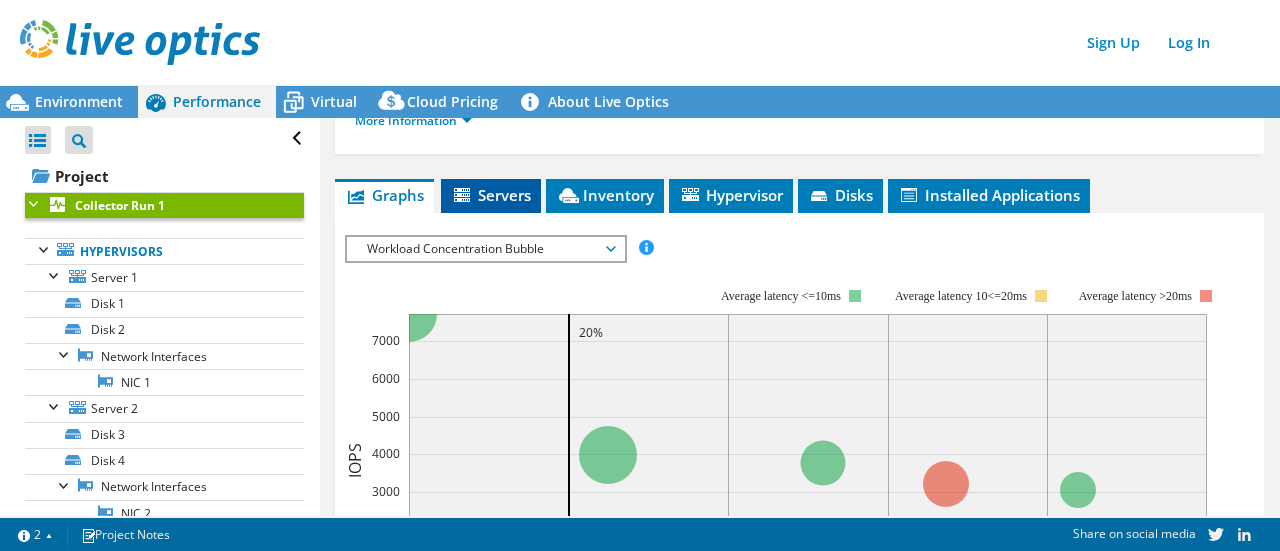 click at bounding box center [464, 196] 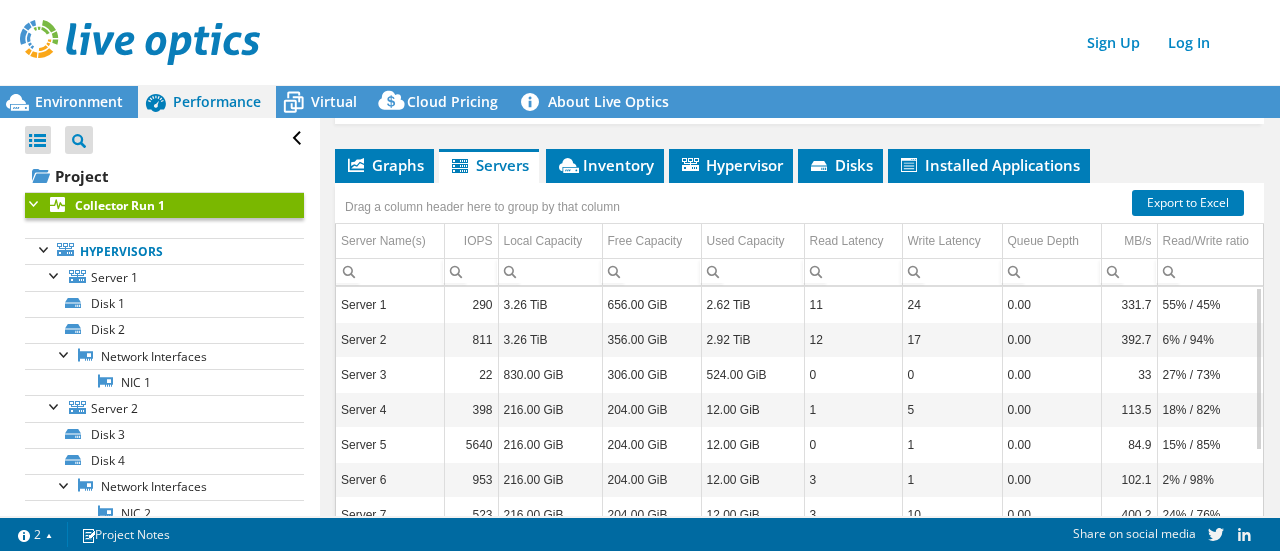 scroll, scrollTop: 400, scrollLeft: 0, axis: vertical 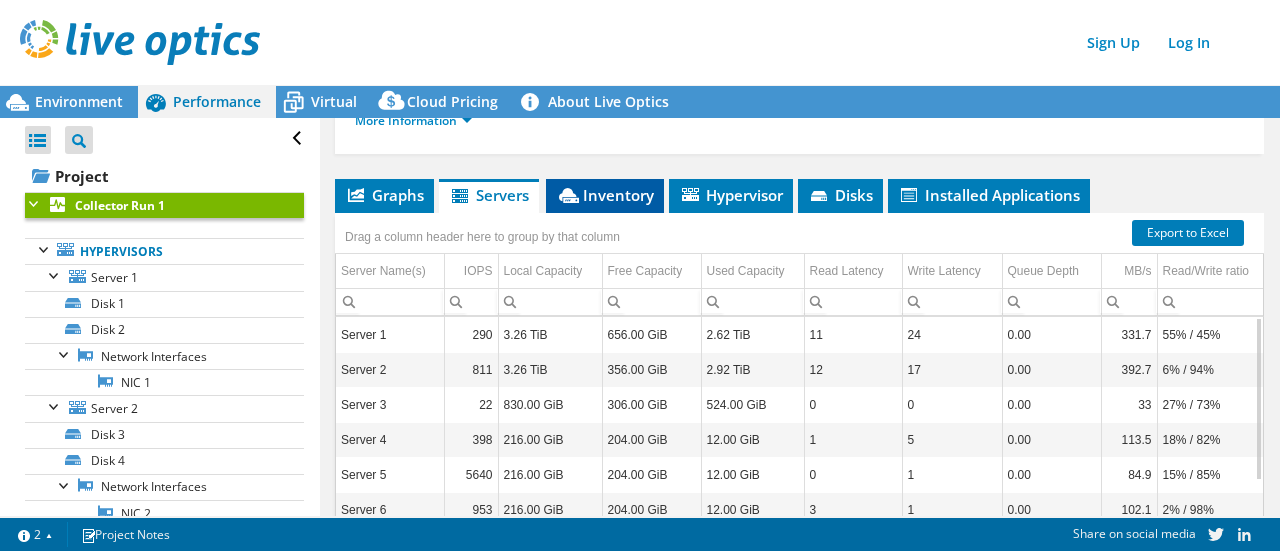click on "Inventory" at bounding box center (489, 195) 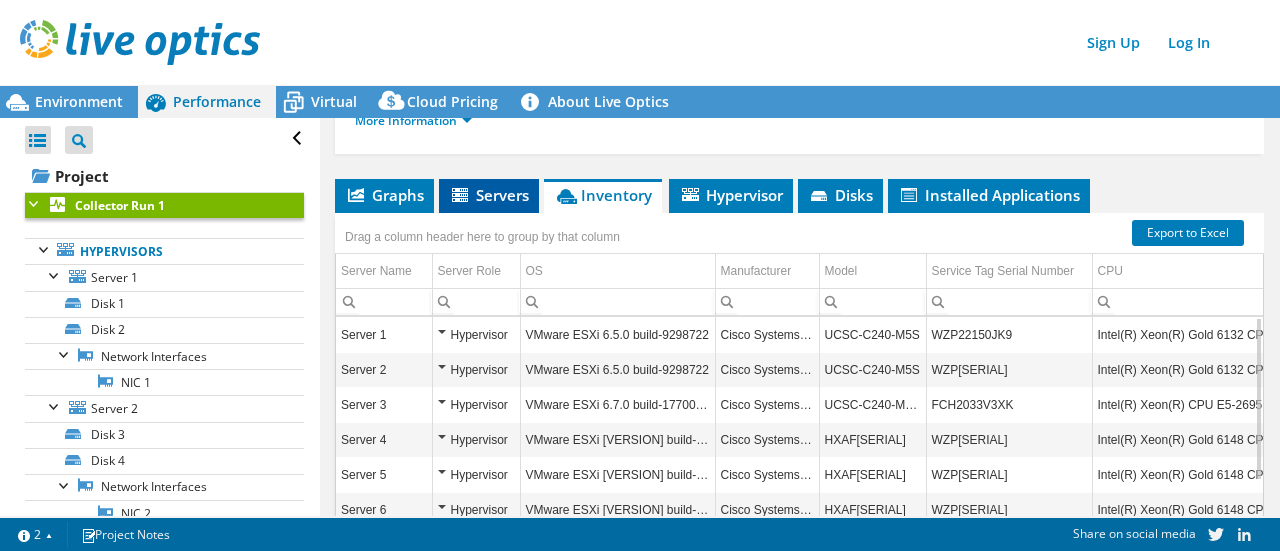 click on "Servers" at bounding box center (489, 195) 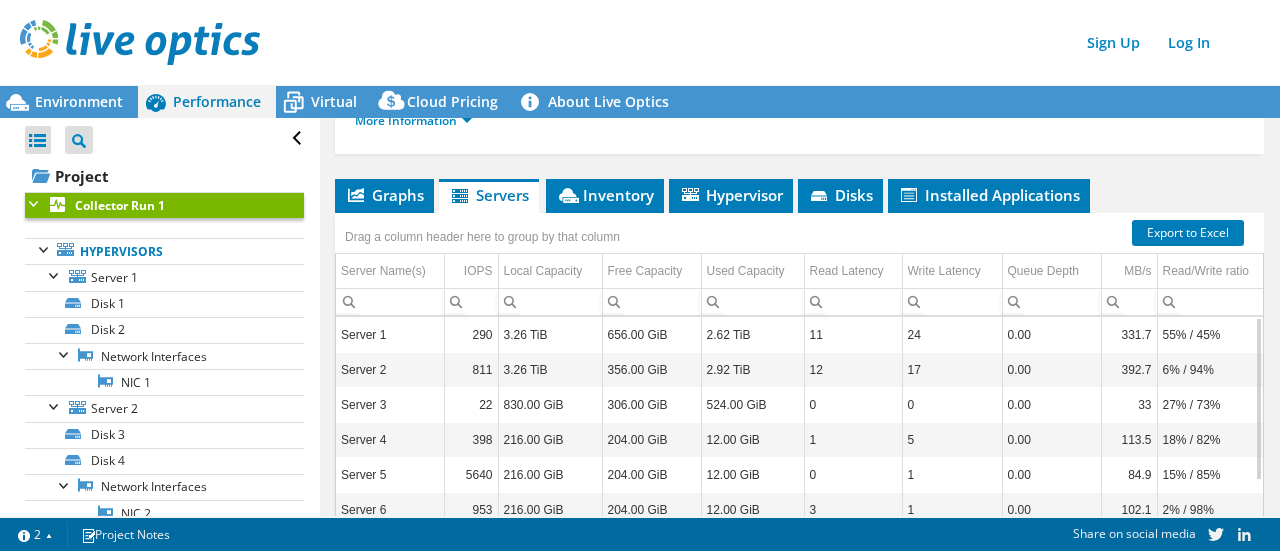 scroll, scrollTop: 310, scrollLeft: 0, axis: vertical 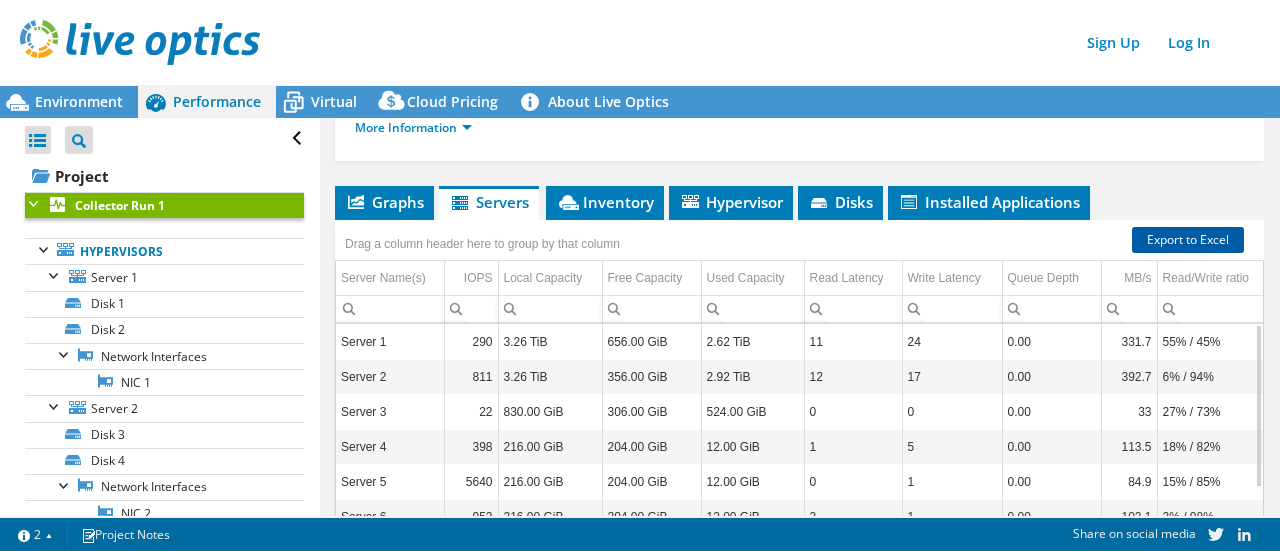 click on "Export to Excel" at bounding box center (1188, 240) 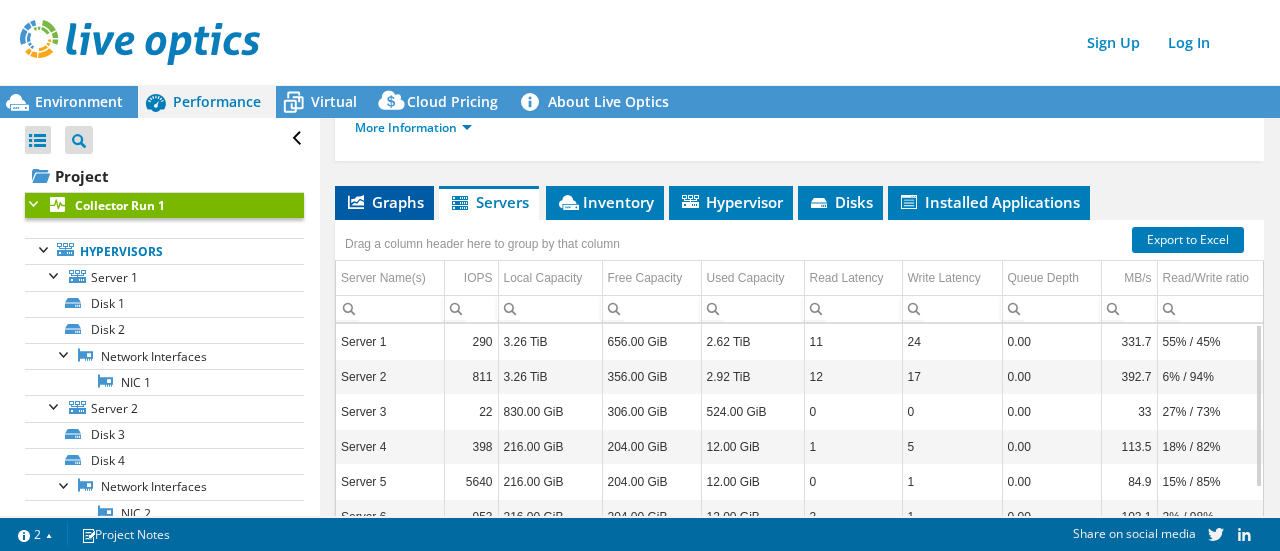 click on "Graphs" at bounding box center (384, 202) 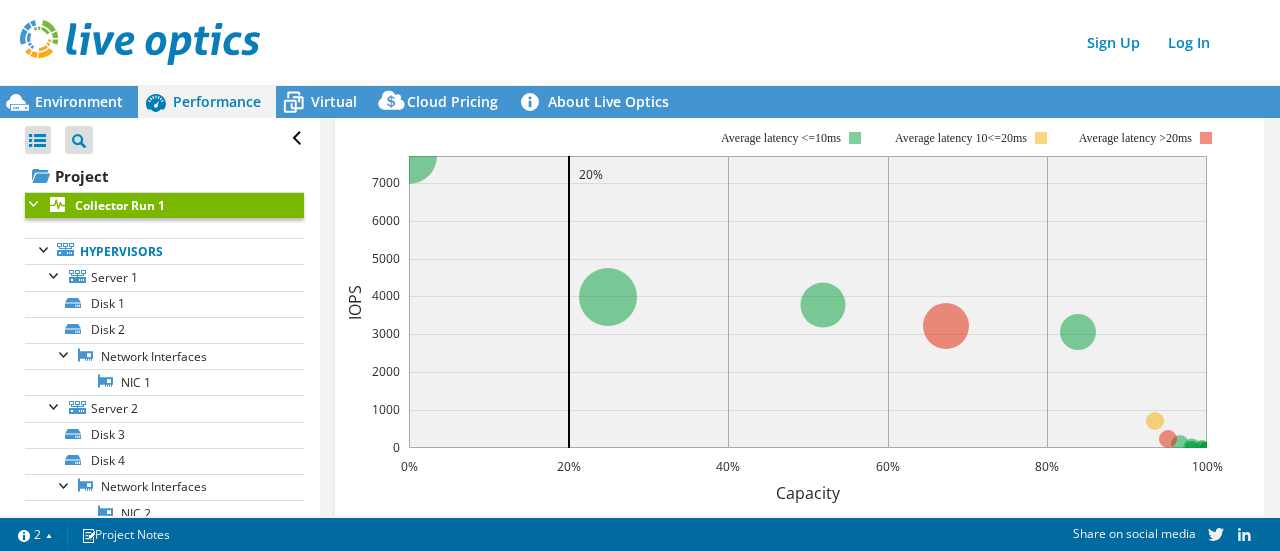 scroll, scrollTop: 312, scrollLeft: 0, axis: vertical 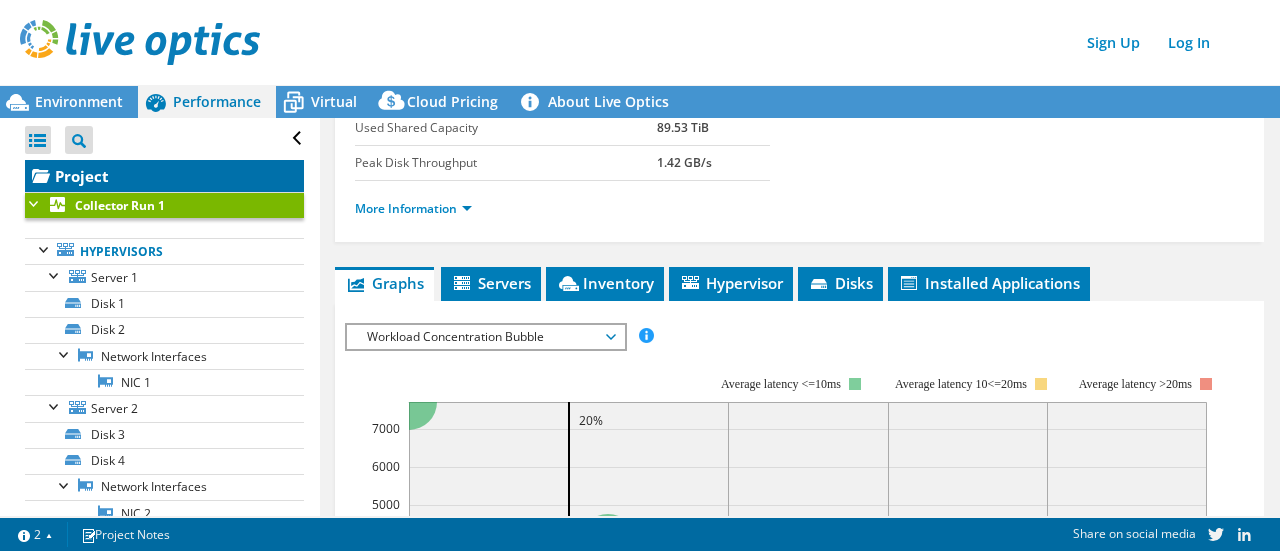 click on "Project" at bounding box center (164, 176) 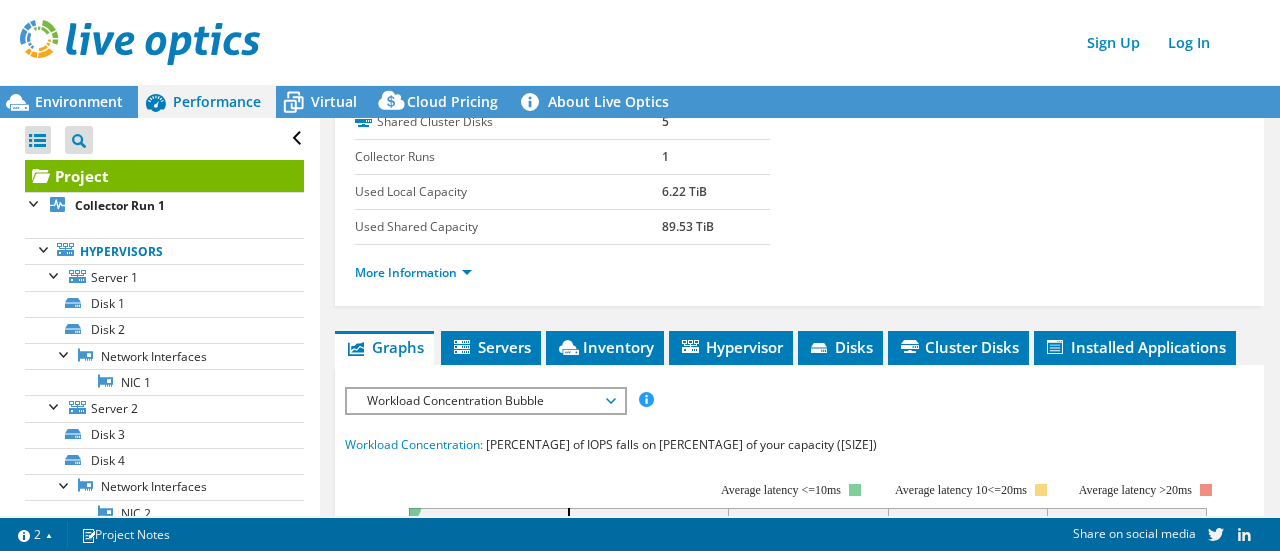 click on "Project" at bounding box center [164, 176] 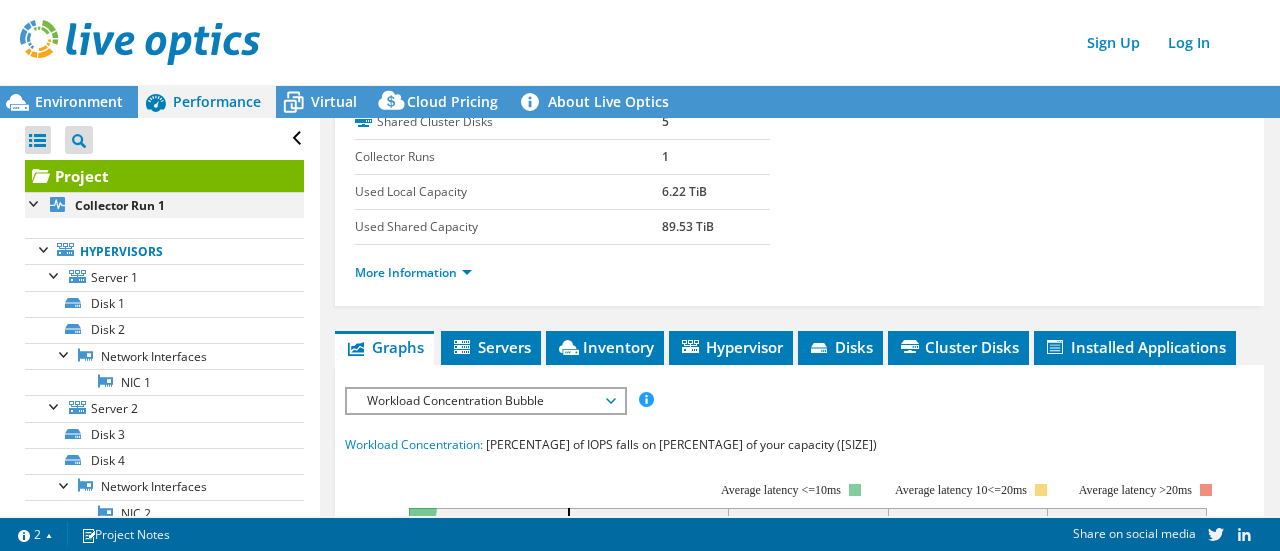 click at bounding box center (35, 202) 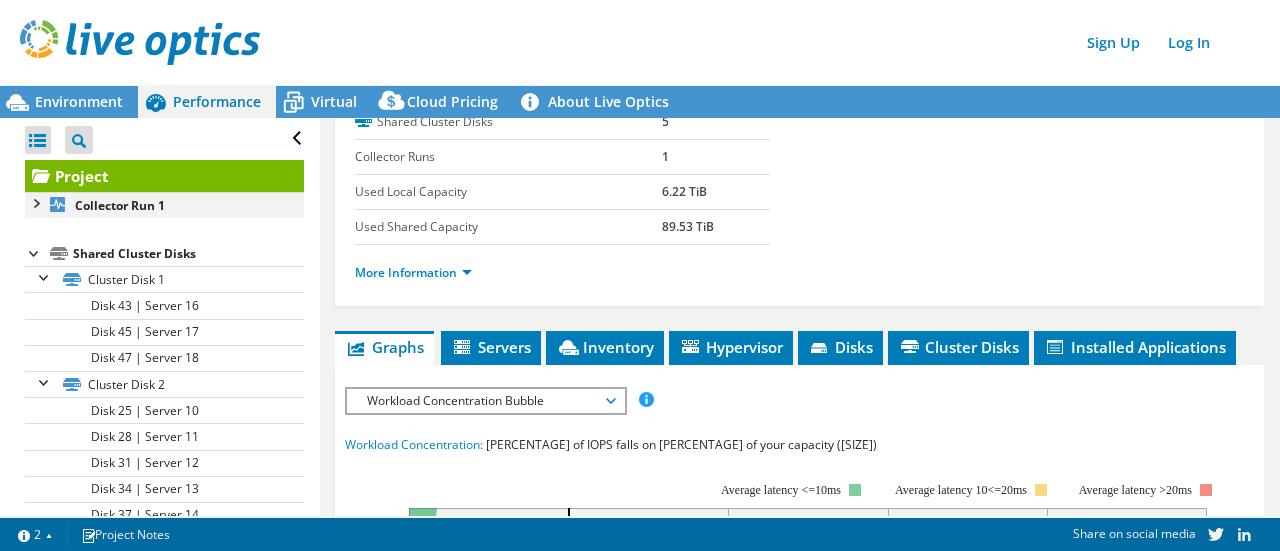 click at bounding box center [35, 202] 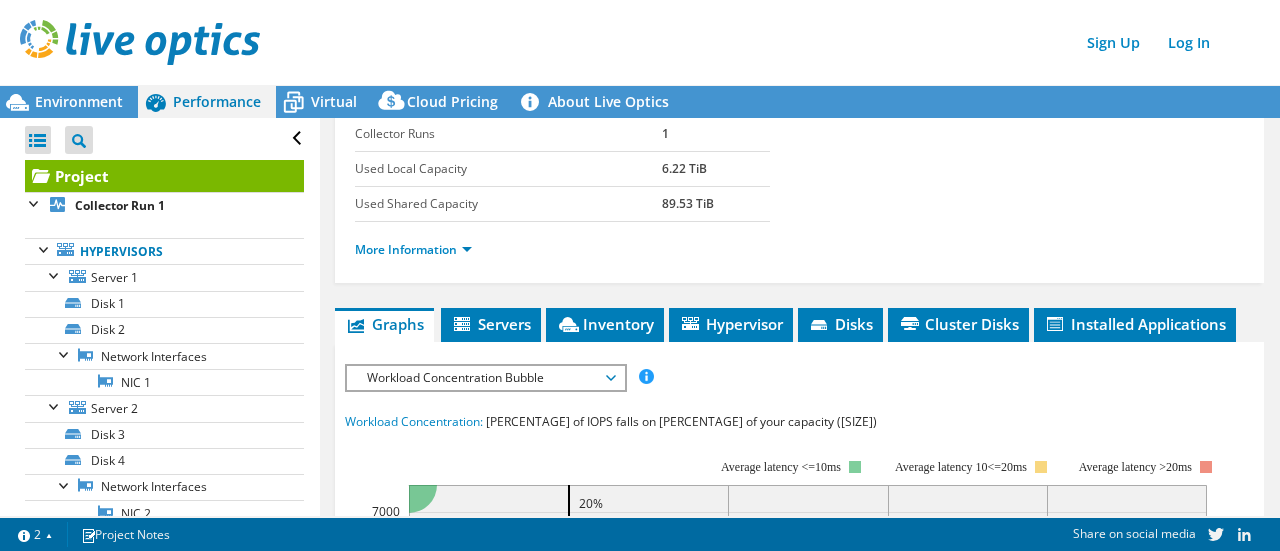 scroll, scrollTop: 454, scrollLeft: 0, axis: vertical 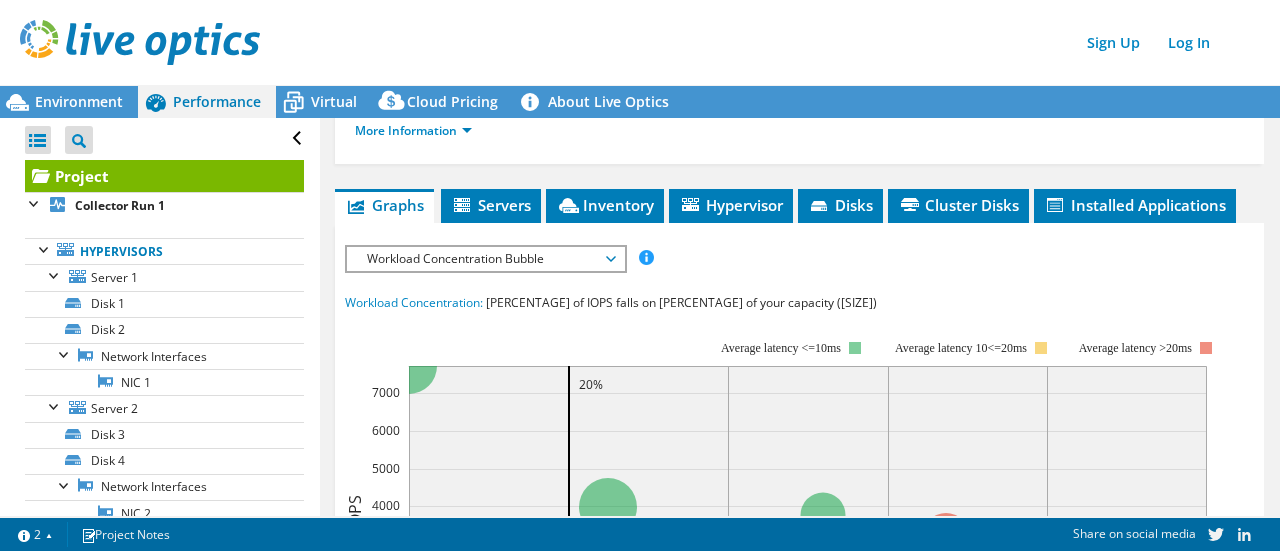 click on "Workload Concentration Bubble" at bounding box center (485, 259) 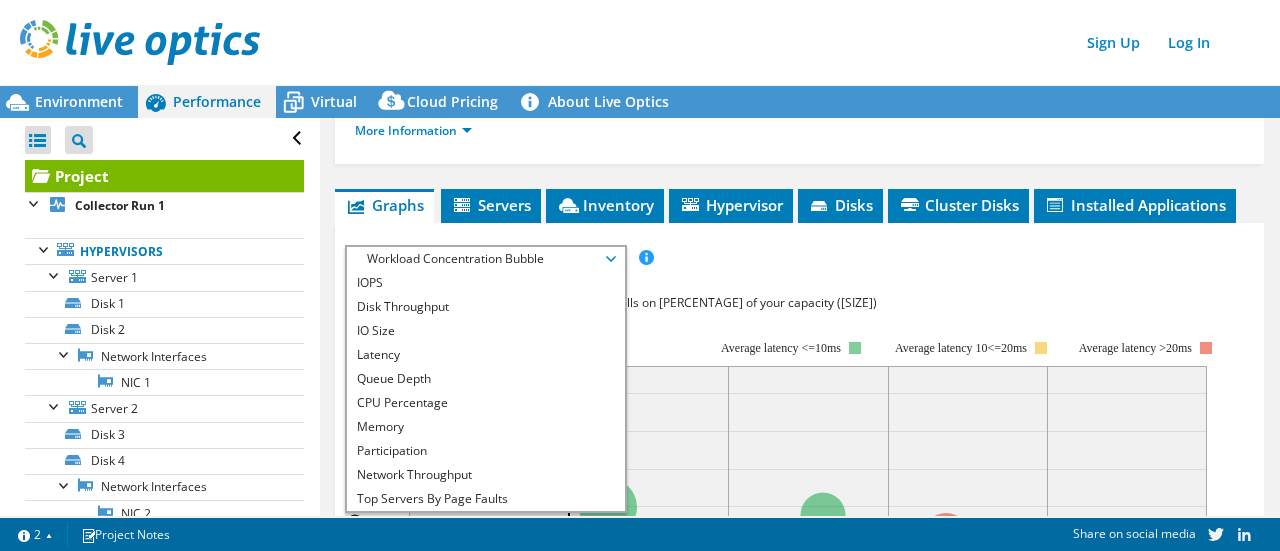 click on "Workload Concentration Bubble" at bounding box center (485, 259) 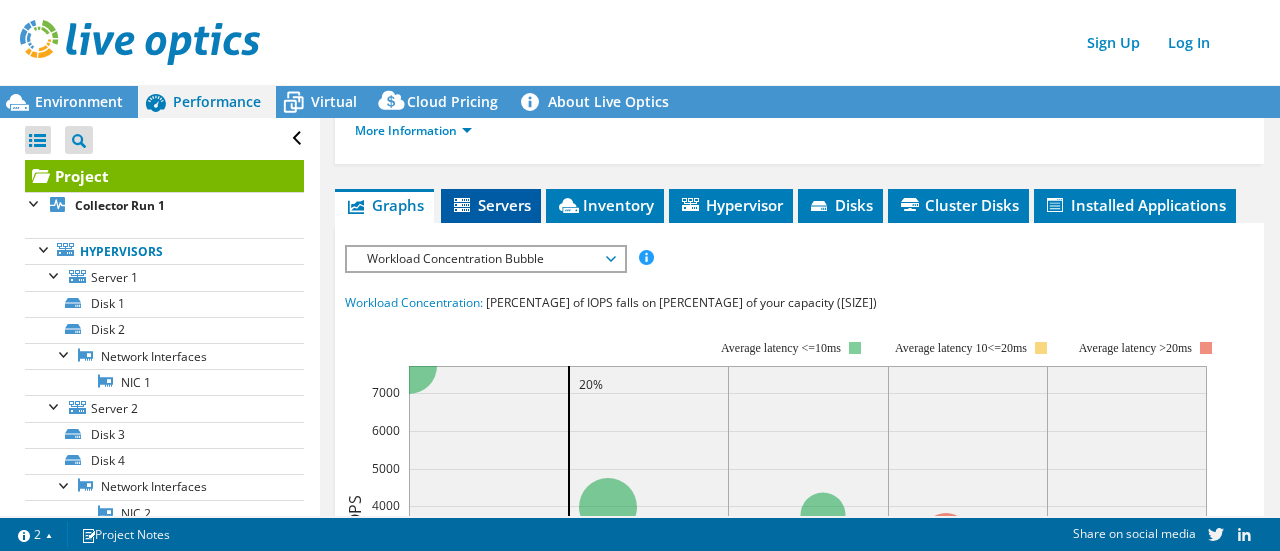 click on "Servers" at bounding box center (491, 205) 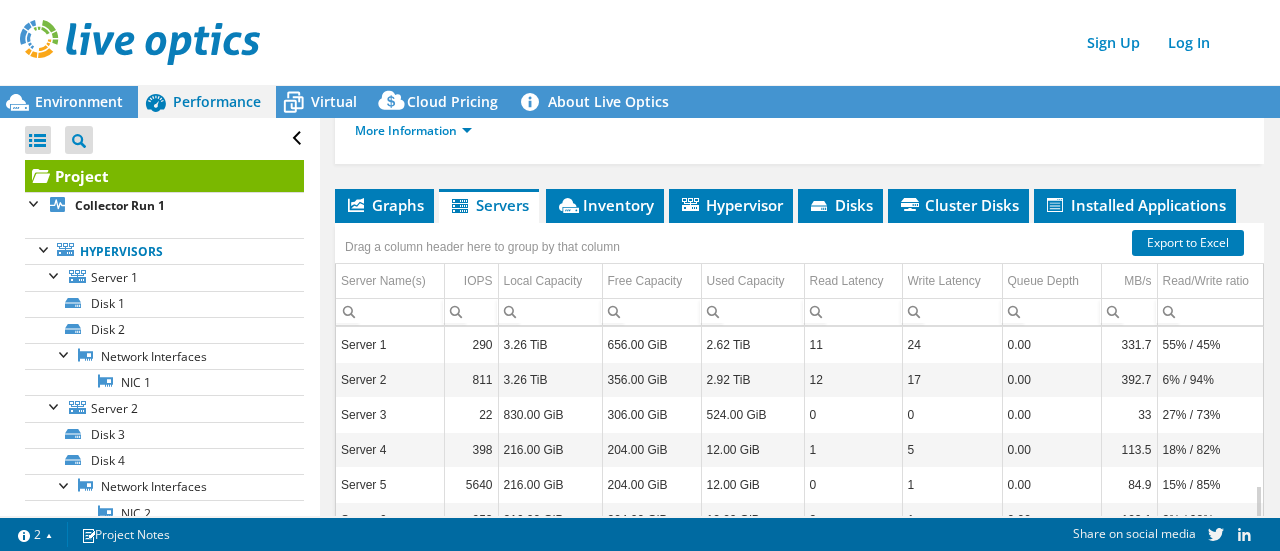 scroll, scrollTop: 310, scrollLeft: 0, axis: vertical 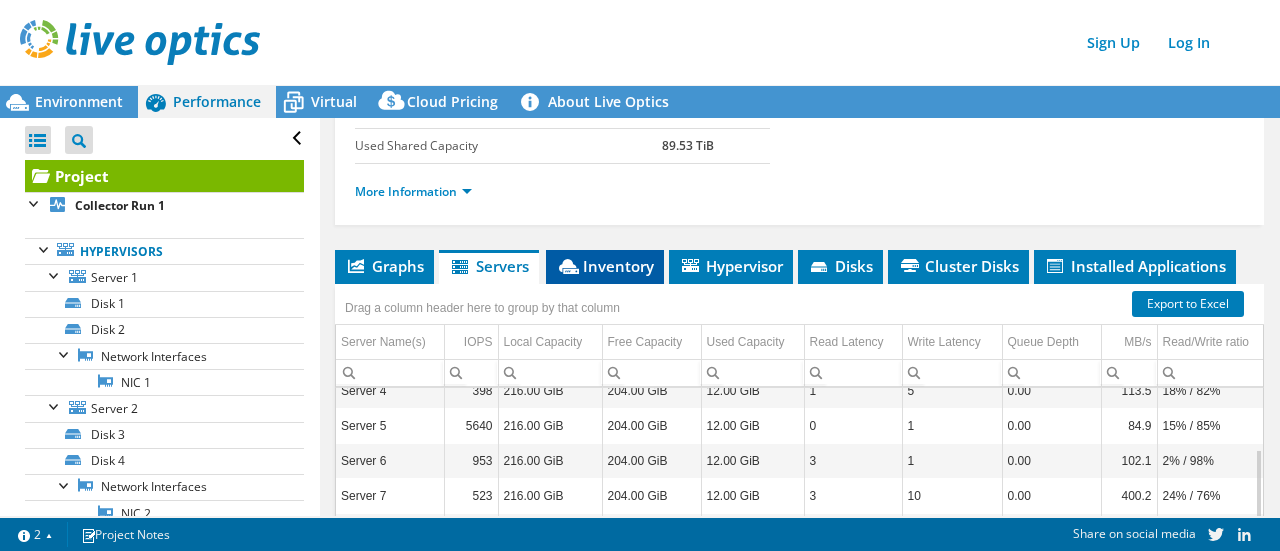 click on "Inventory" at bounding box center (489, 266) 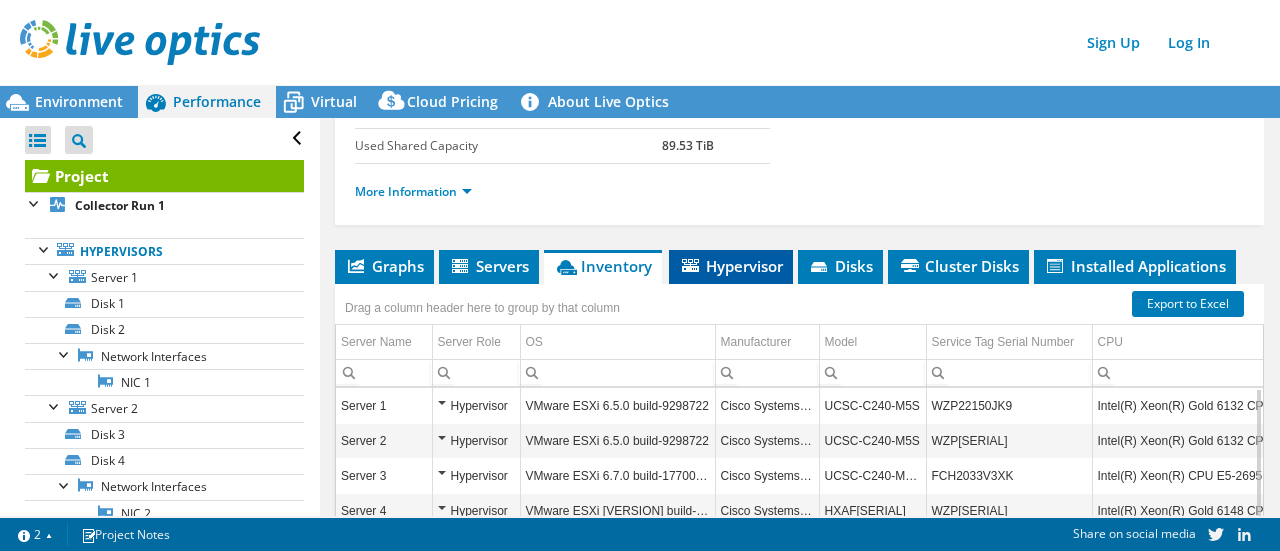 click on "Hypervisor" at bounding box center (489, 266) 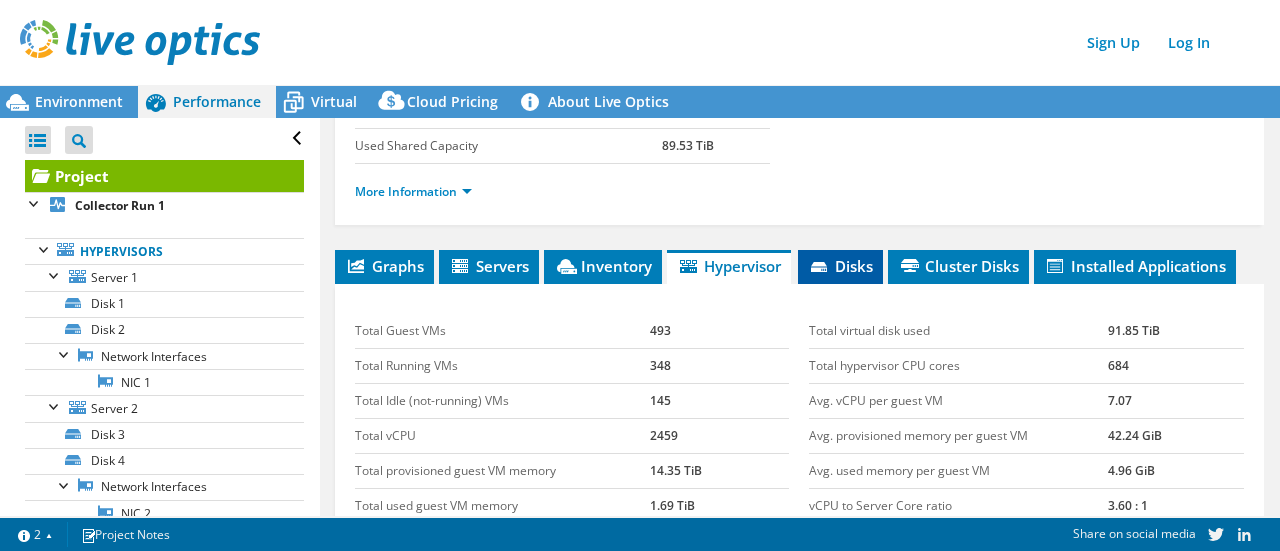 click on "Disks" at bounding box center [840, 266] 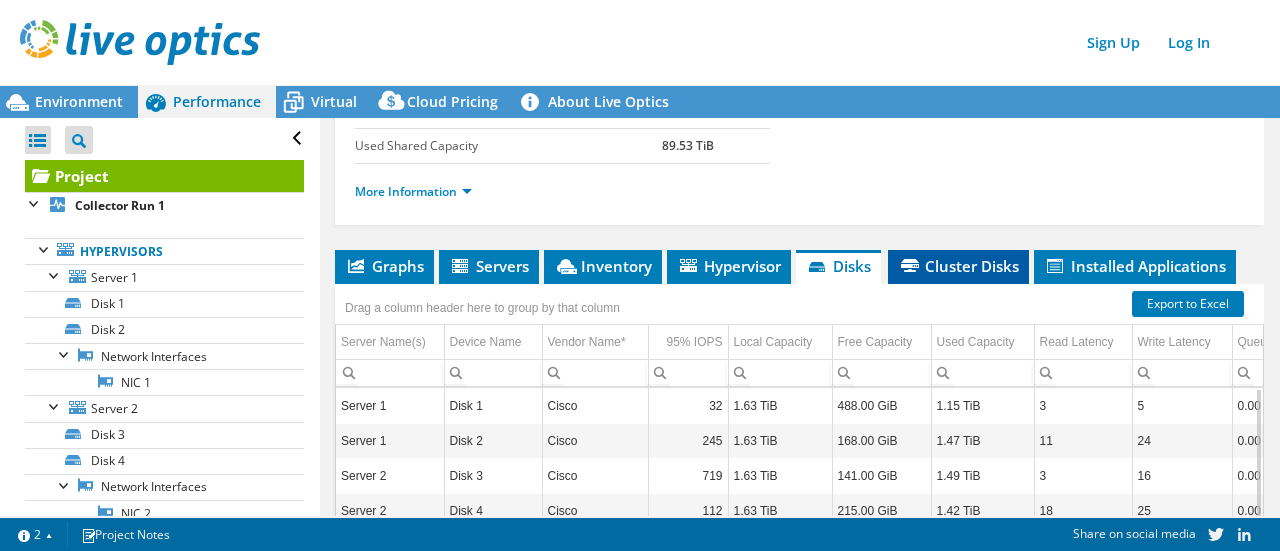click on "Cluster Disks" at bounding box center (958, 266) 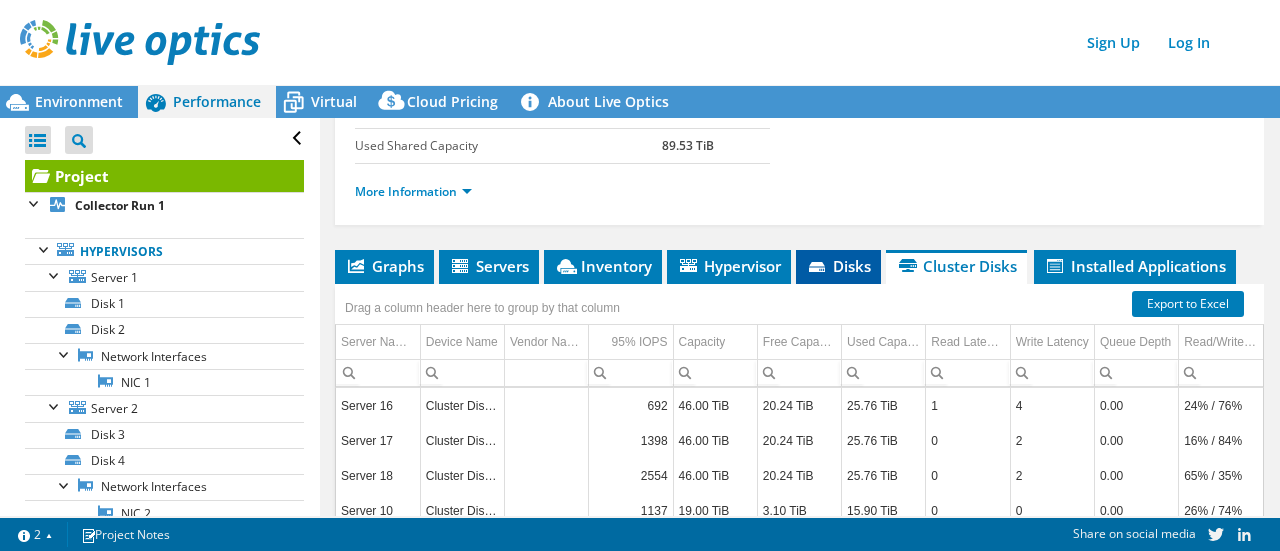 click on "Disks" at bounding box center [838, 266] 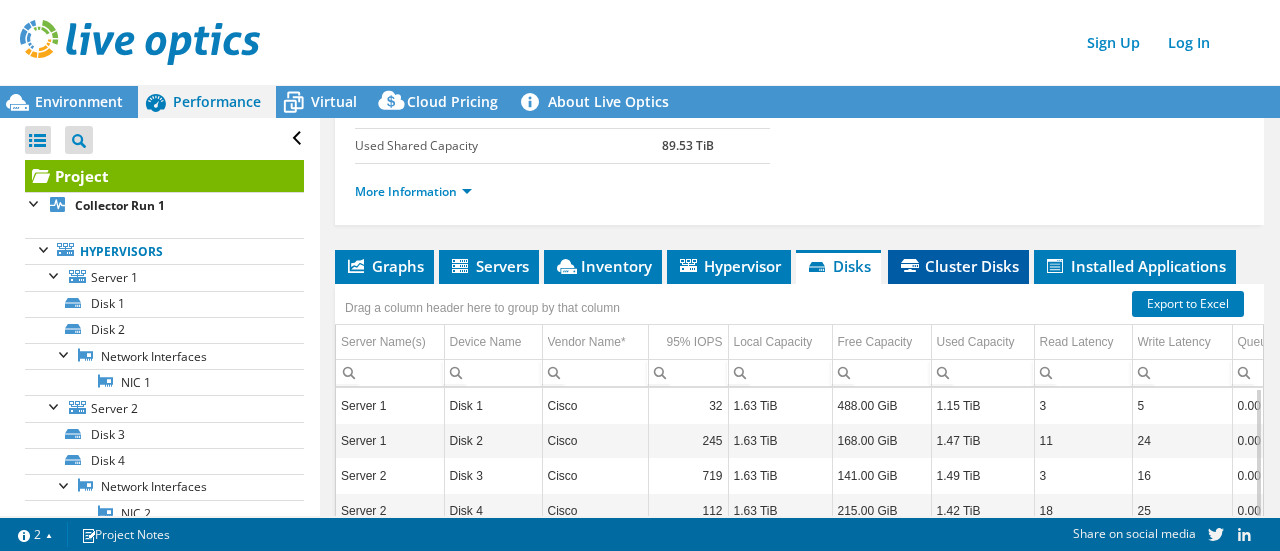 click on "Cluster Disks" at bounding box center (958, 267) 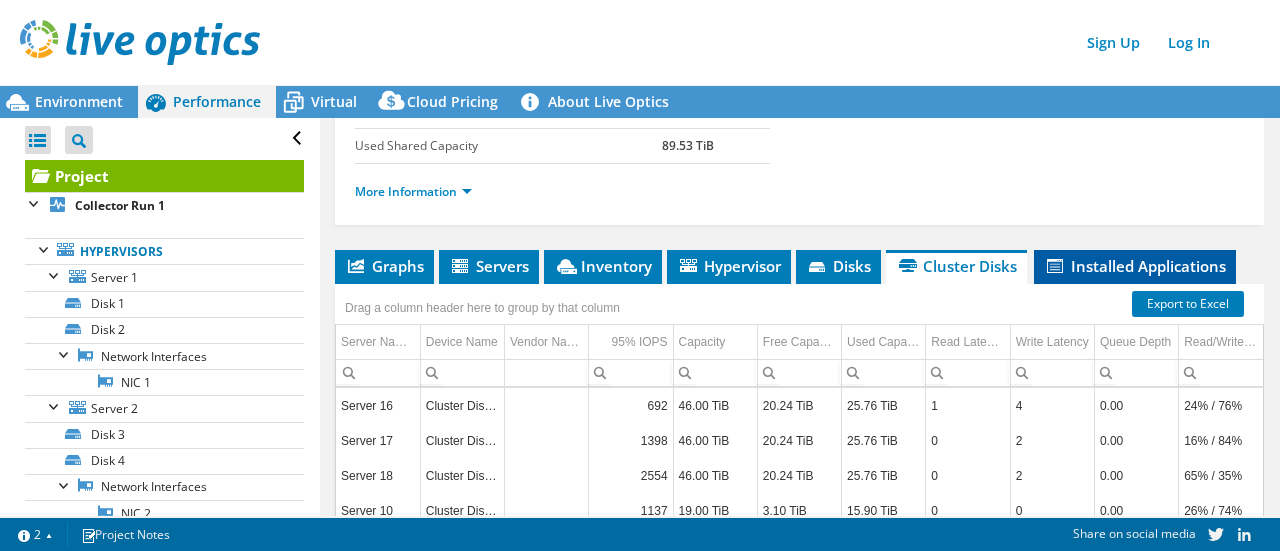 click on "Installed Applications" at bounding box center [1135, 266] 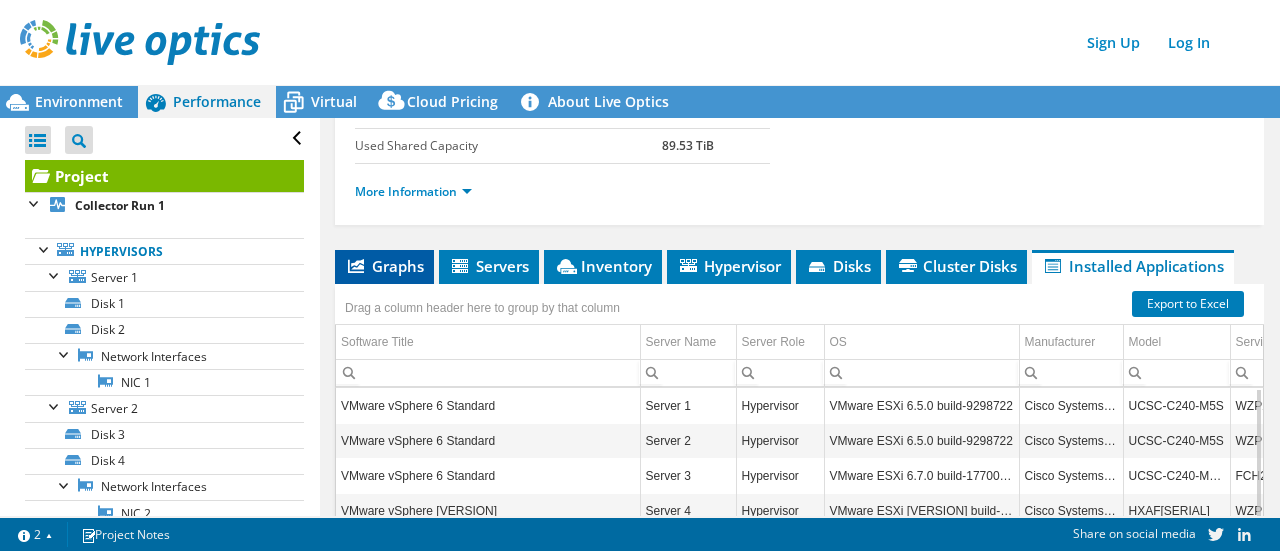 click on "Graphs" at bounding box center (384, 266) 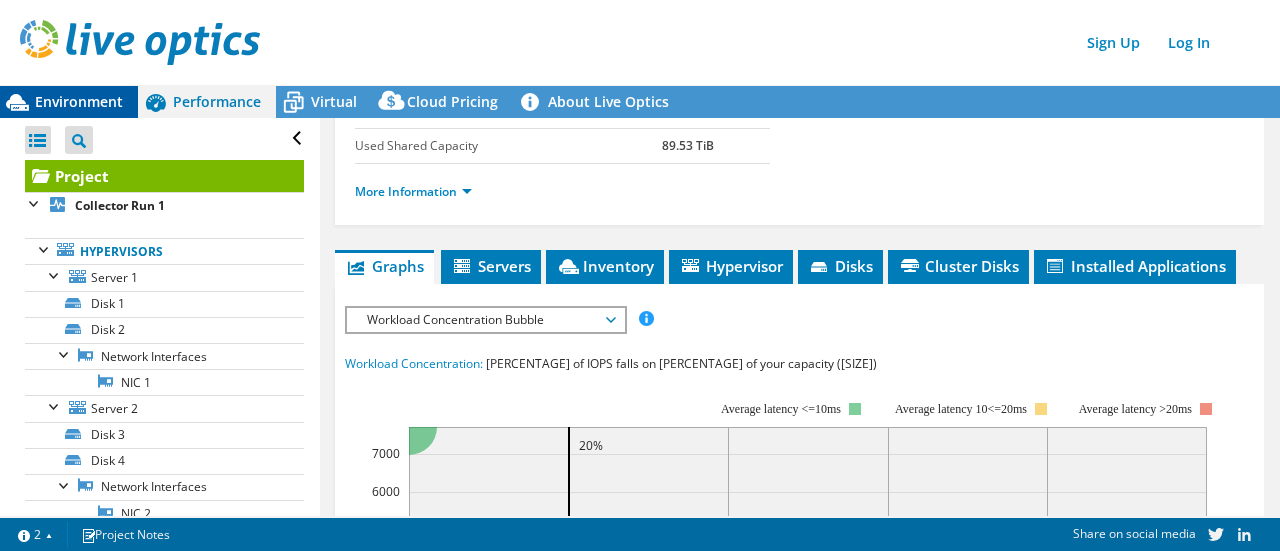 click on "Environment" at bounding box center (79, 101) 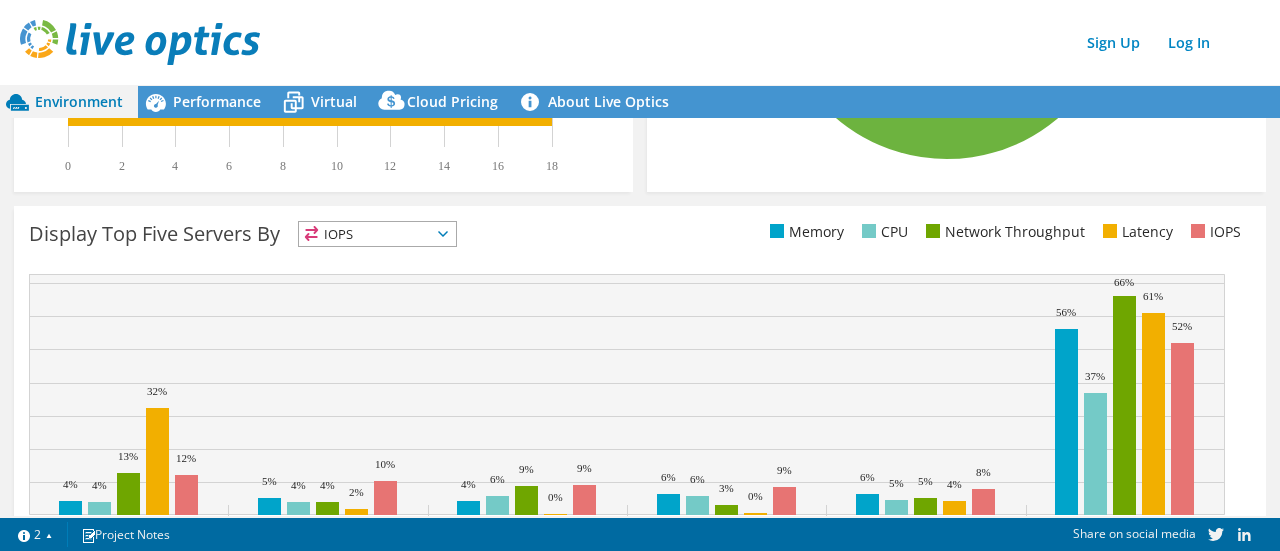 scroll, scrollTop: 820, scrollLeft: 0, axis: vertical 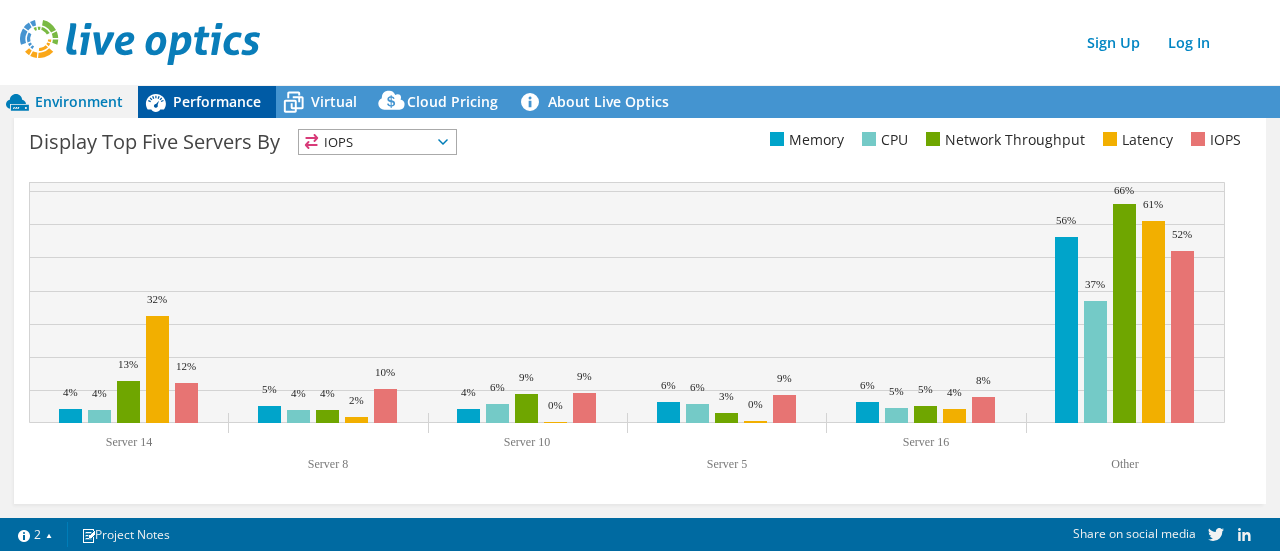 click on "Performance" at bounding box center (207, 102) 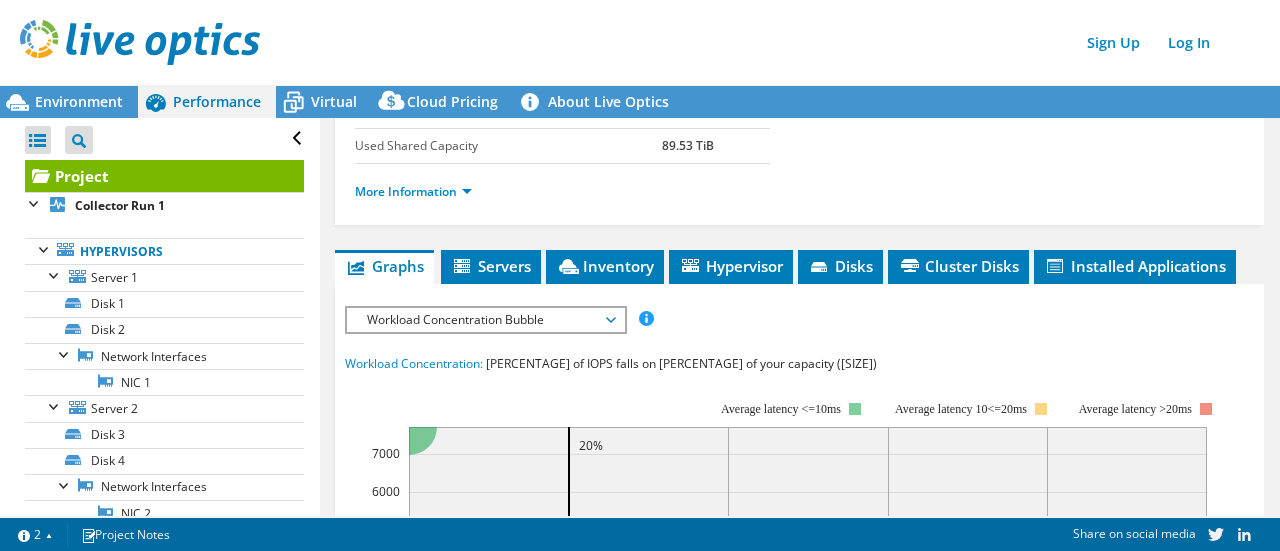 scroll, scrollTop: 0, scrollLeft: 0, axis: both 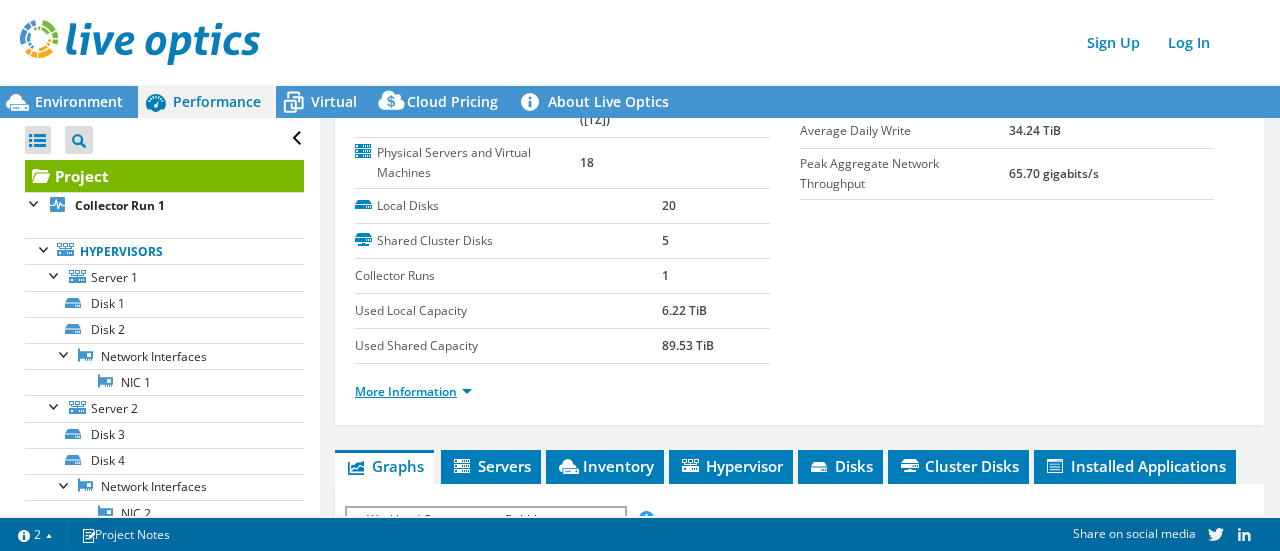click on "More Information" at bounding box center [413, 391] 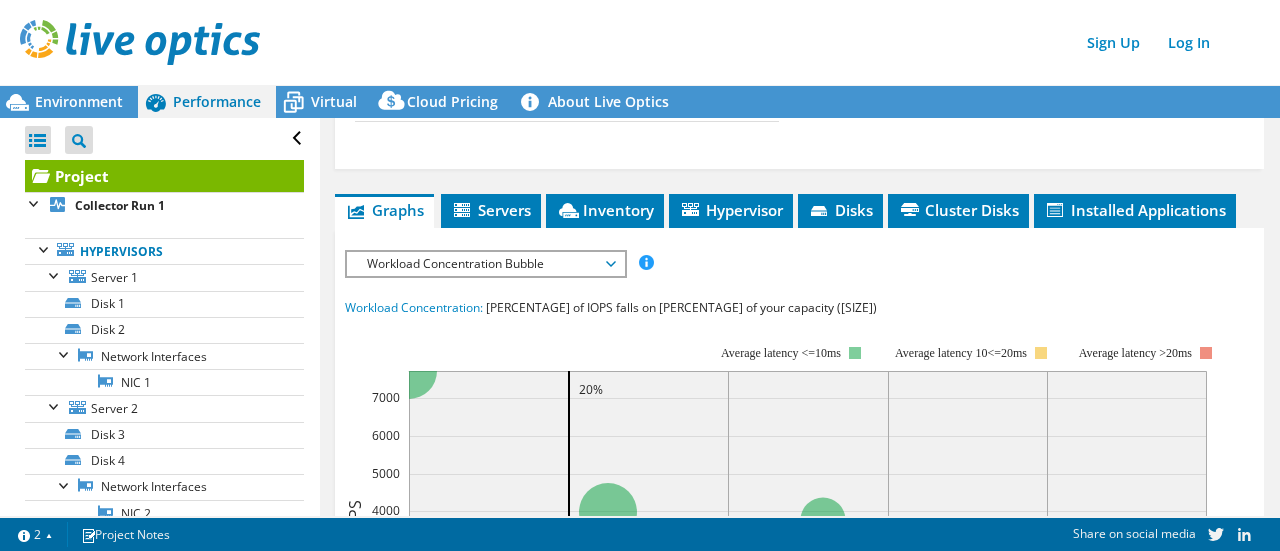 scroll, scrollTop: 810, scrollLeft: 0, axis: vertical 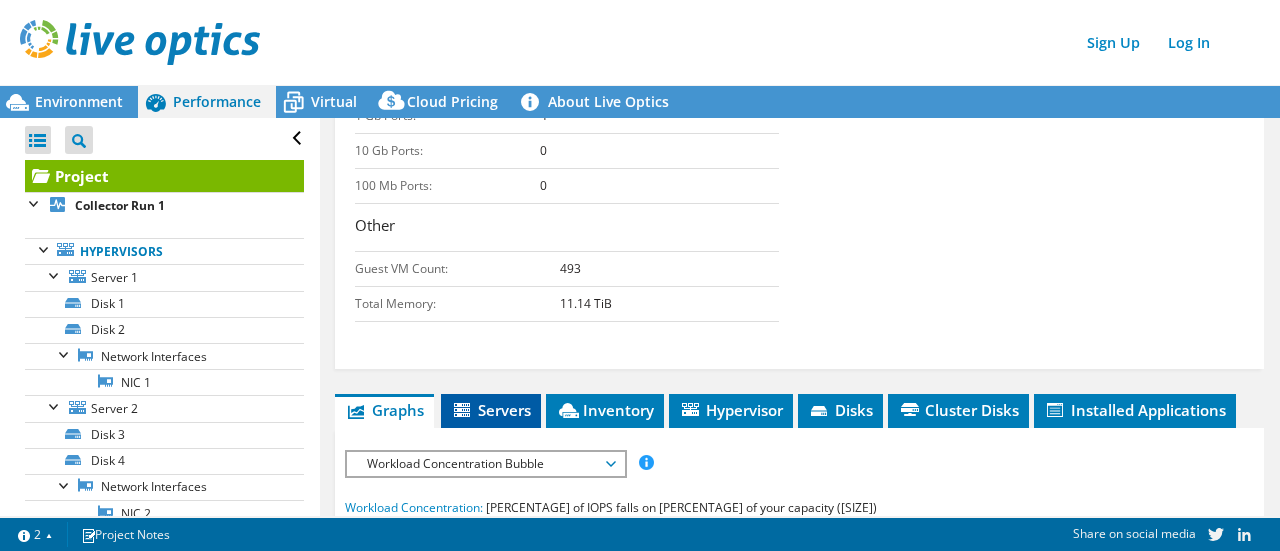 click at bounding box center [464, 411] 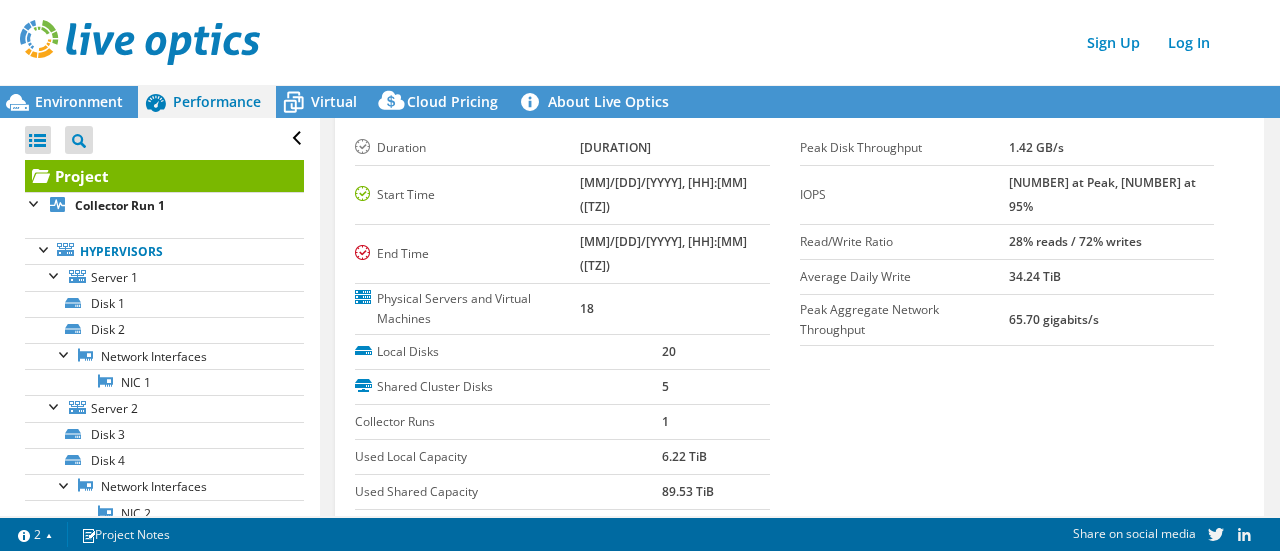 scroll, scrollTop: 0, scrollLeft: 0, axis: both 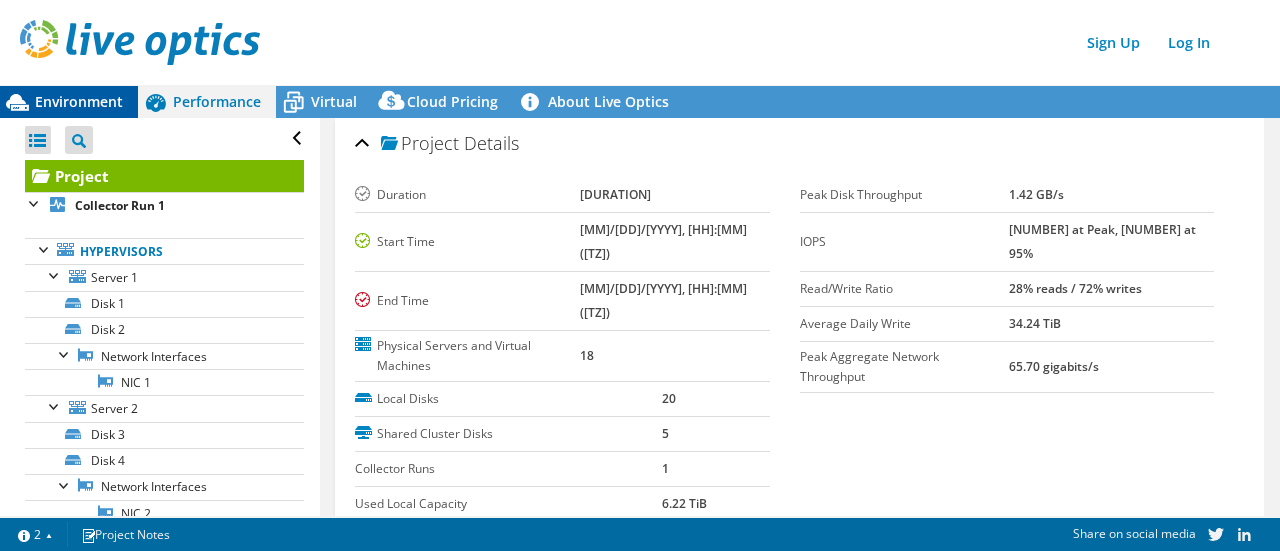 click on "Environment" at bounding box center [79, 101] 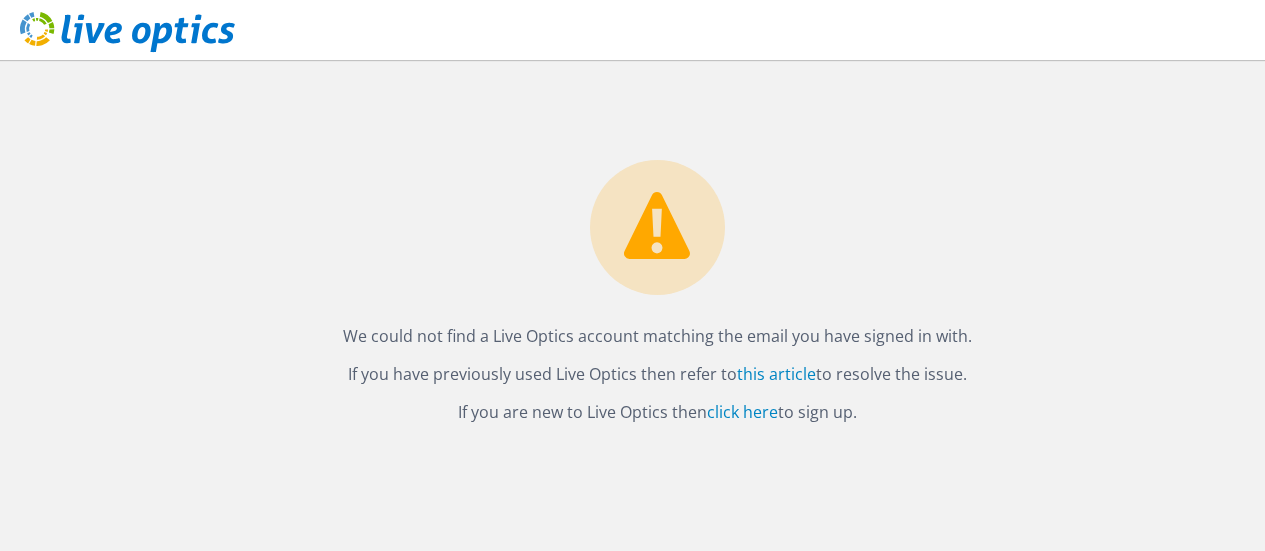 scroll, scrollTop: 0, scrollLeft: 0, axis: both 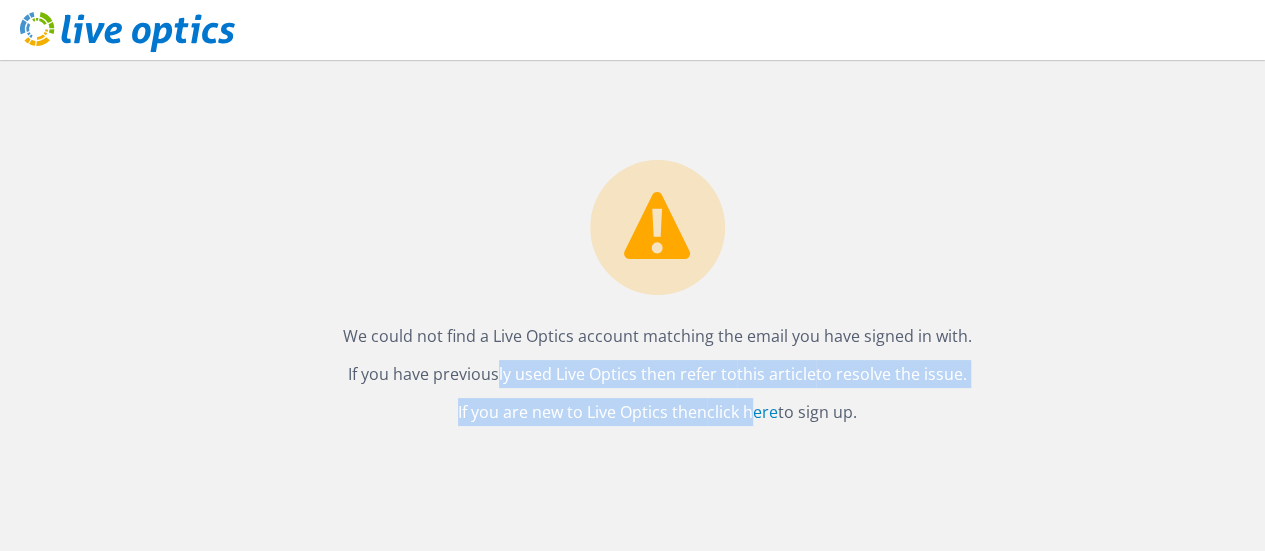 drag, startPoint x: 436, startPoint y: 373, endPoint x: 788, endPoint y: 423, distance: 355.53342 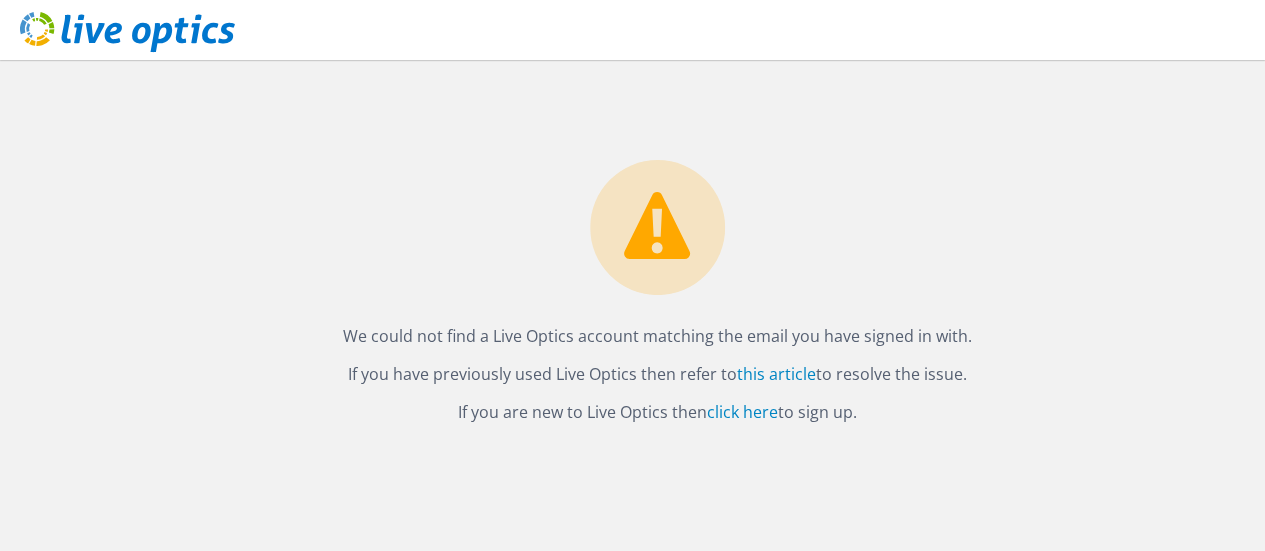 click on "We could not find a Live Optics account matching the email you have signed in with.
If you have previously used Live Optics then refer to  this article  to resolve the issue.
If you are new to Live Optics then  click here  to sign up." at bounding box center [657, 305] 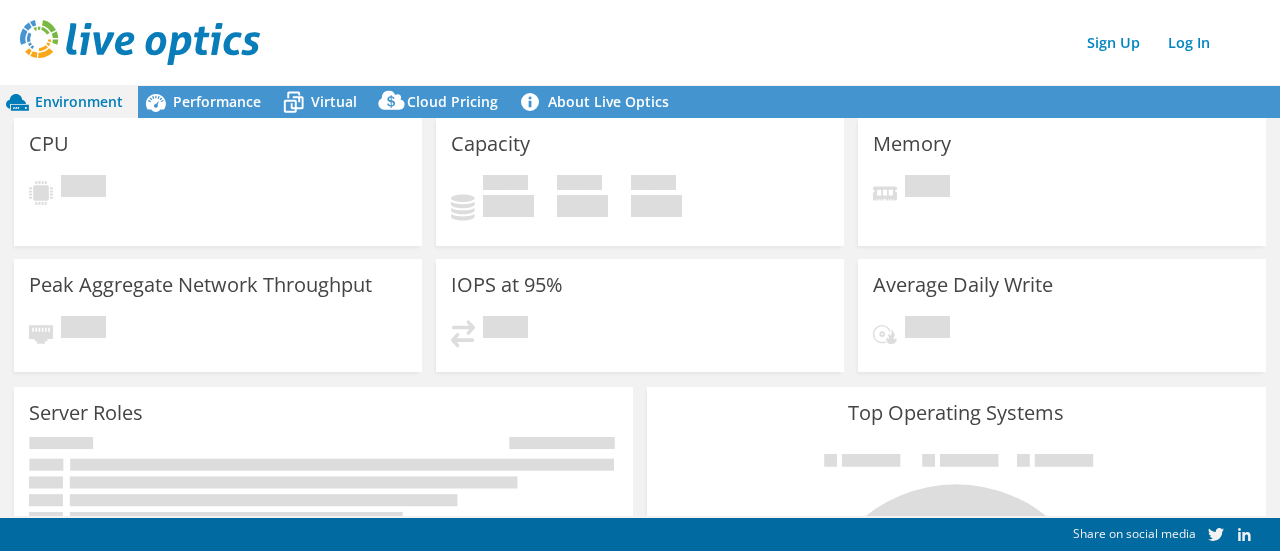 scroll, scrollTop: 0, scrollLeft: 0, axis: both 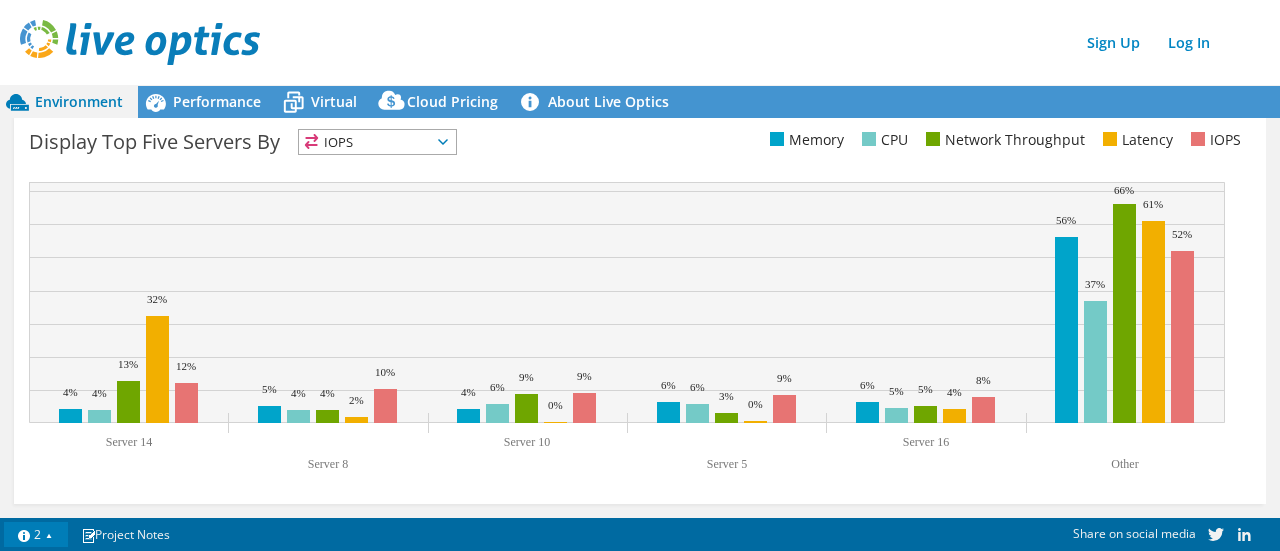 click on "2" at bounding box center (36, 534) 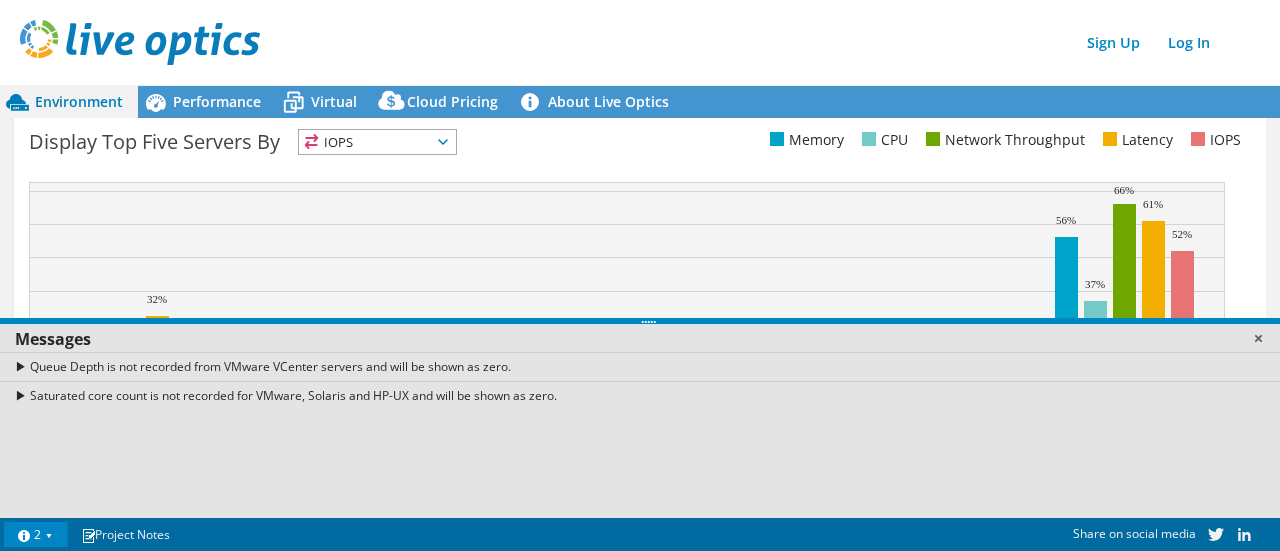 click at bounding box center (1258, 338) 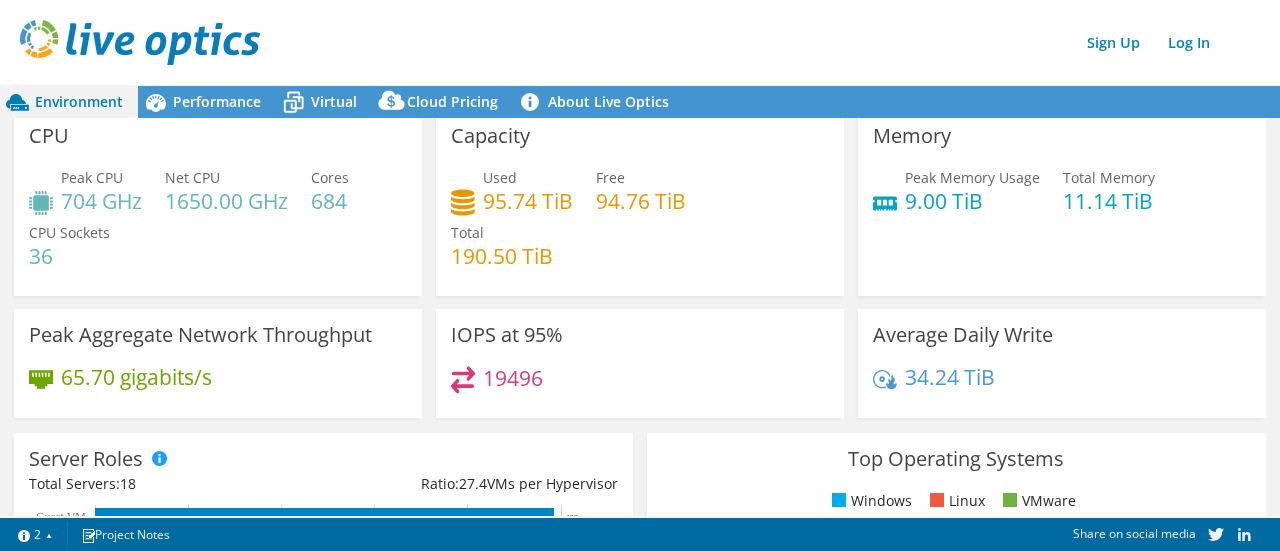 scroll, scrollTop: 0, scrollLeft: 0, axis: both 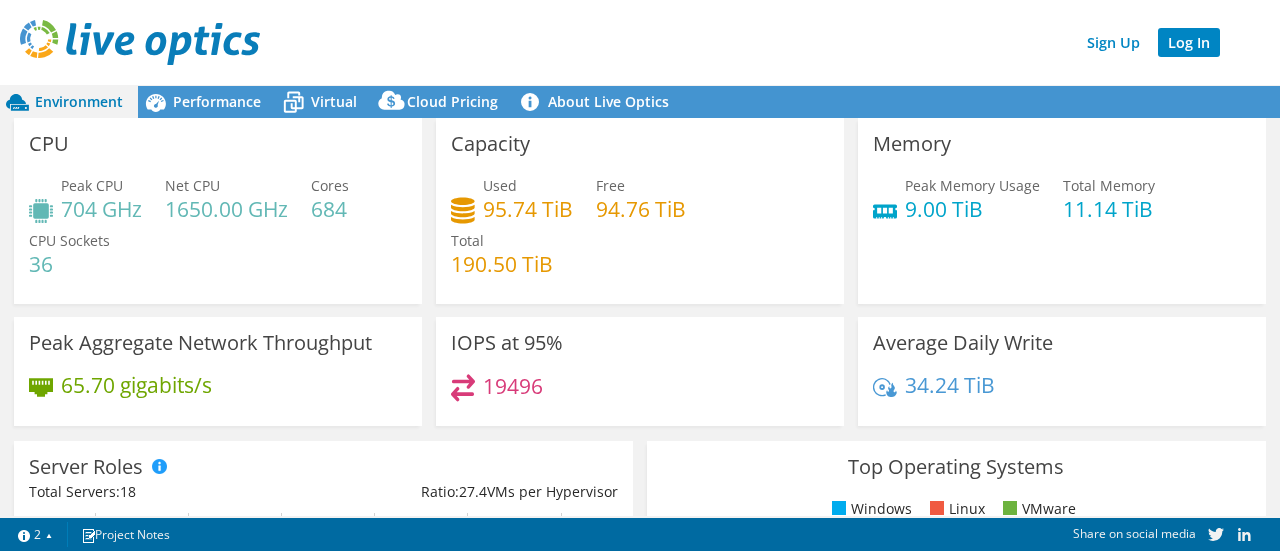 click on "Log In" at bounding box center [1189, 42] 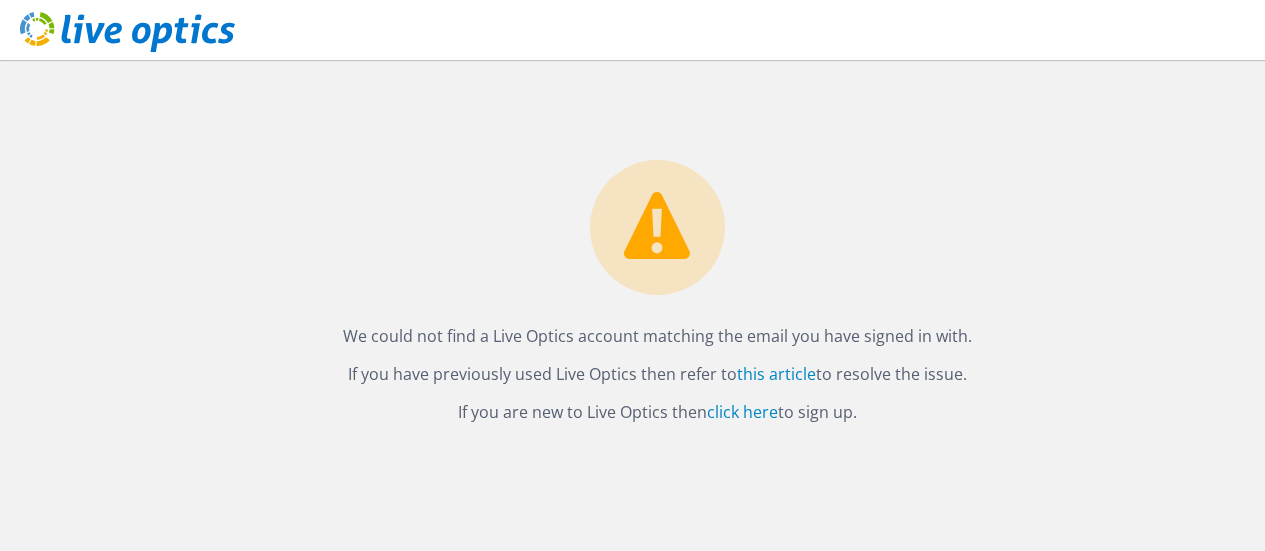 scroll, scrollTop: 0, scrollLeft: 0, axis: both 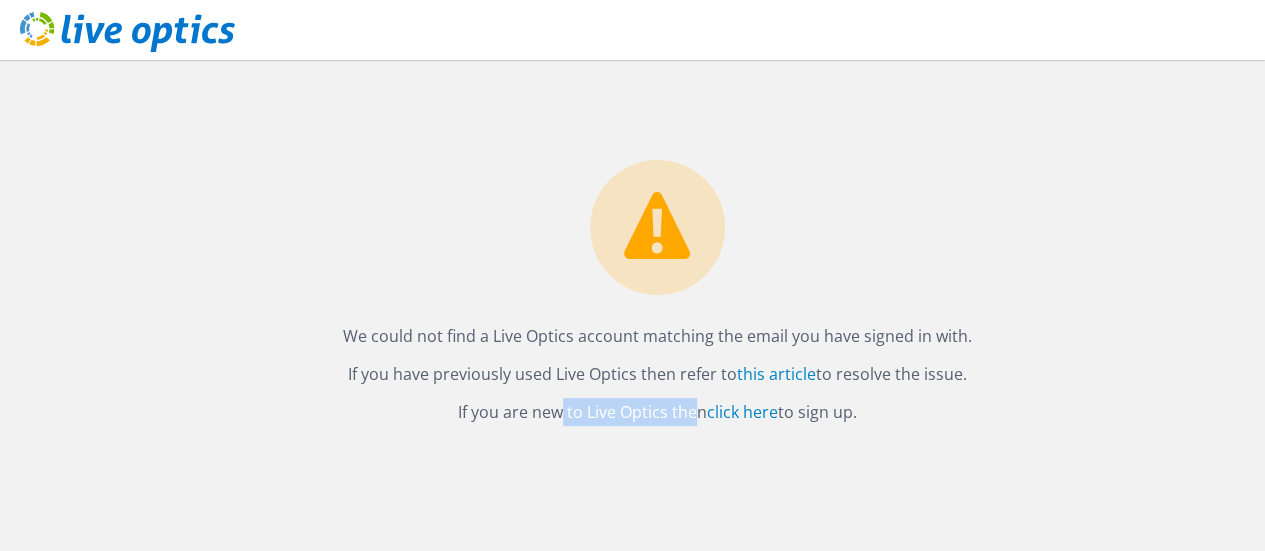 drag, startPoint x: 529, startPoint y: 405, endPoint x: 626, endPoint y: 413, distance: 97.32934 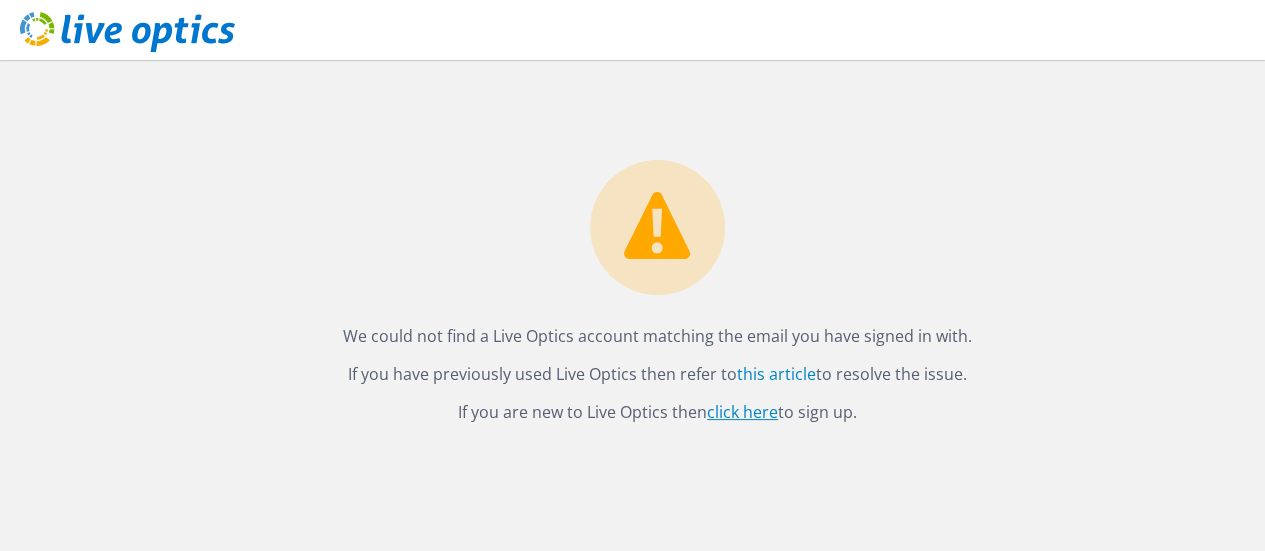 click on "click here" at bounding box center (742, 412) 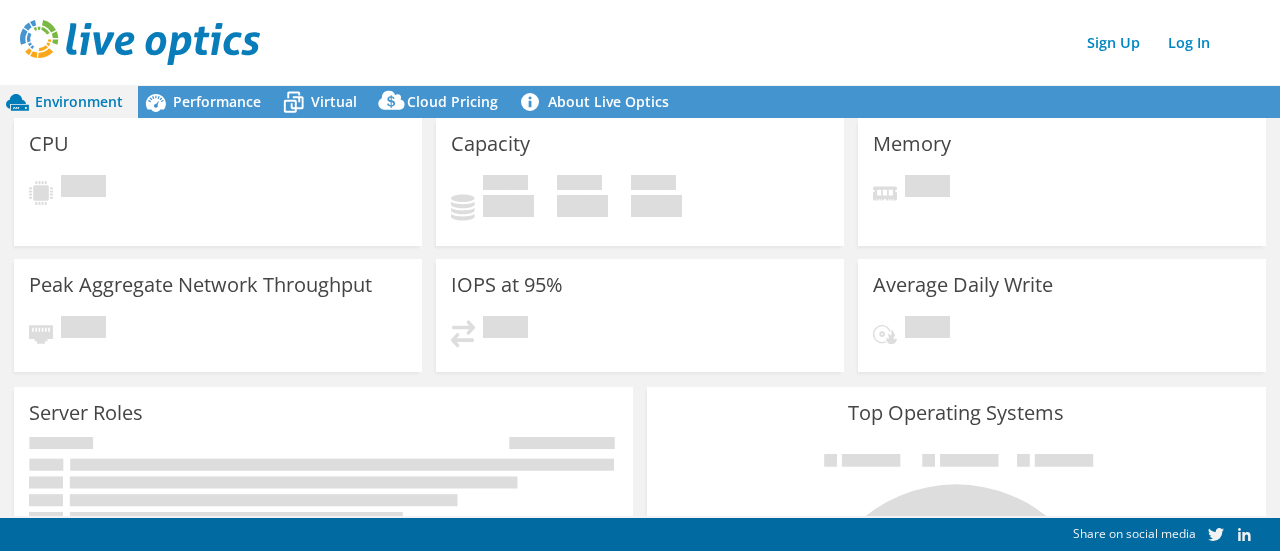 scroll, scrollTop: 0, scrollLeft: 0, axis: both 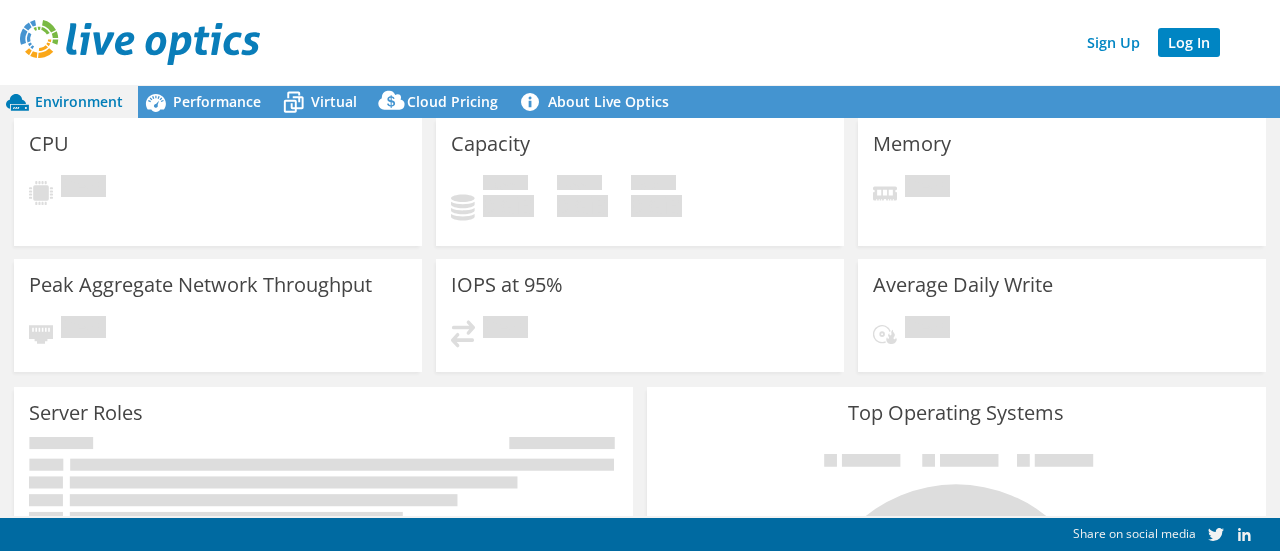 click on "Log In" at bounding box center [1189, 42] 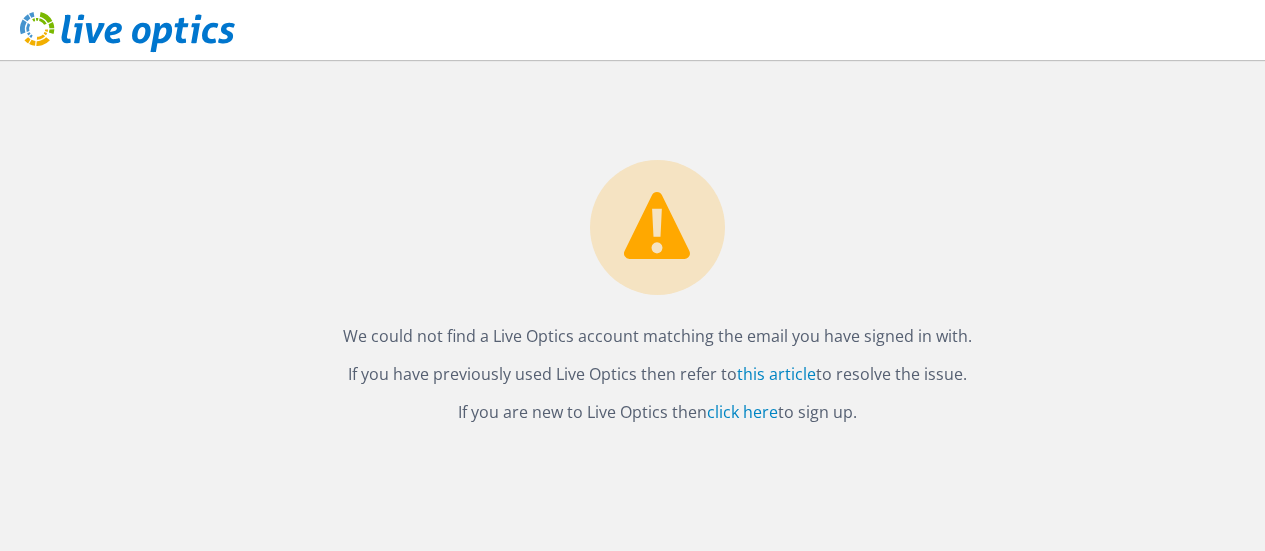 scroll, scrollTop: 0, scrollLeft: 0, axis: both 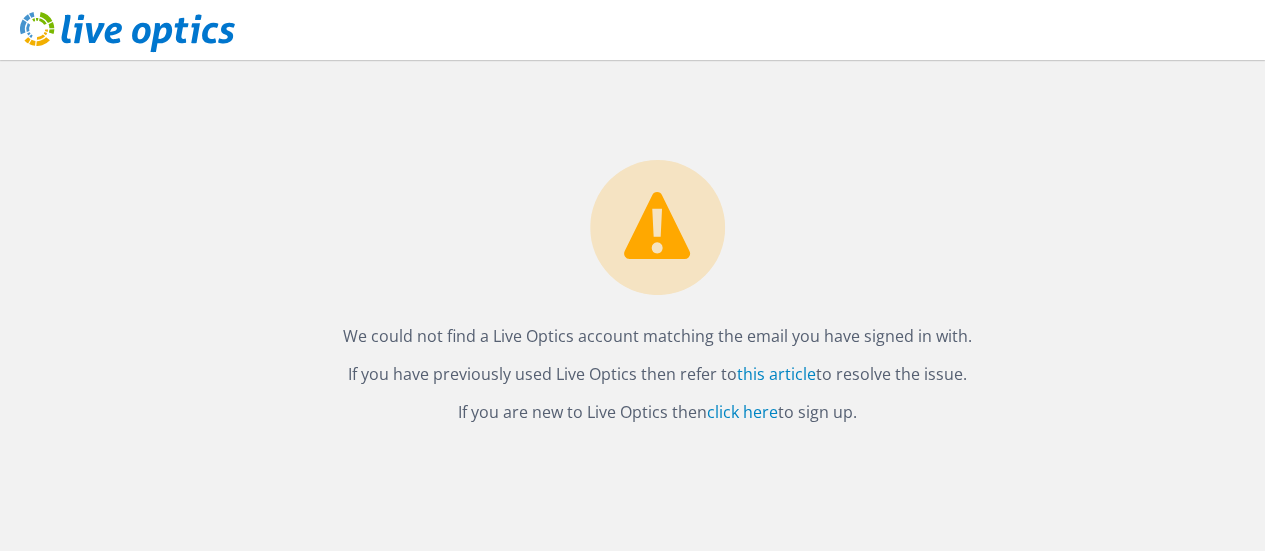 drag, startPoint x: 406, startPoint y: 348, endPoint x: 716, endPoint y: 349, distance: 310.00162 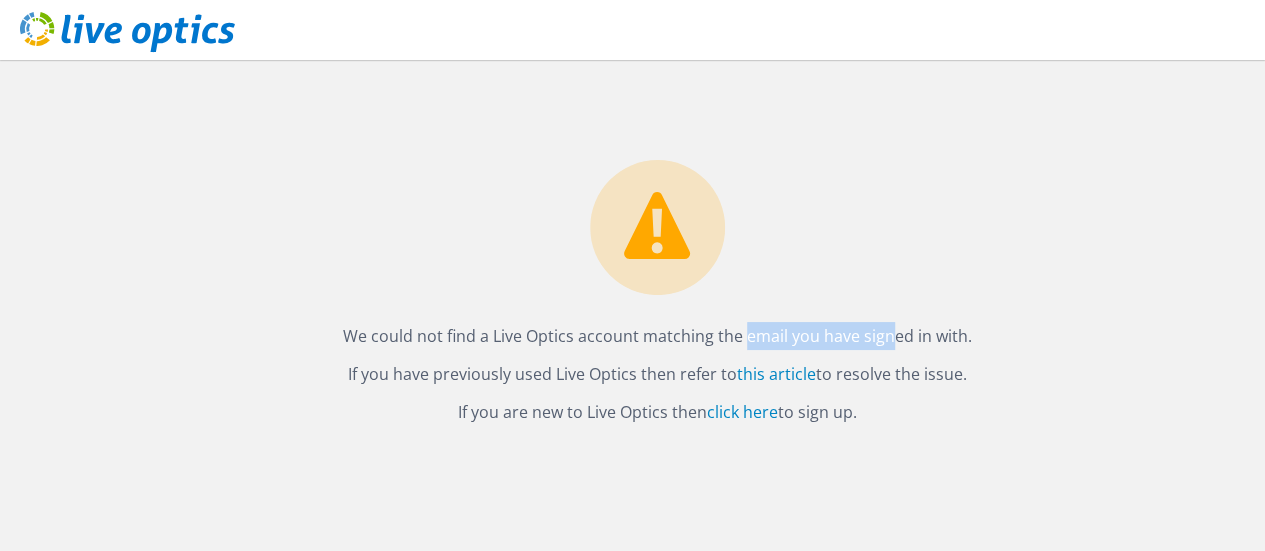 drag, startPoint x: 677, startPoint y: 331, endPoint x: 824, endPoint y: 337, distance: 147.12239 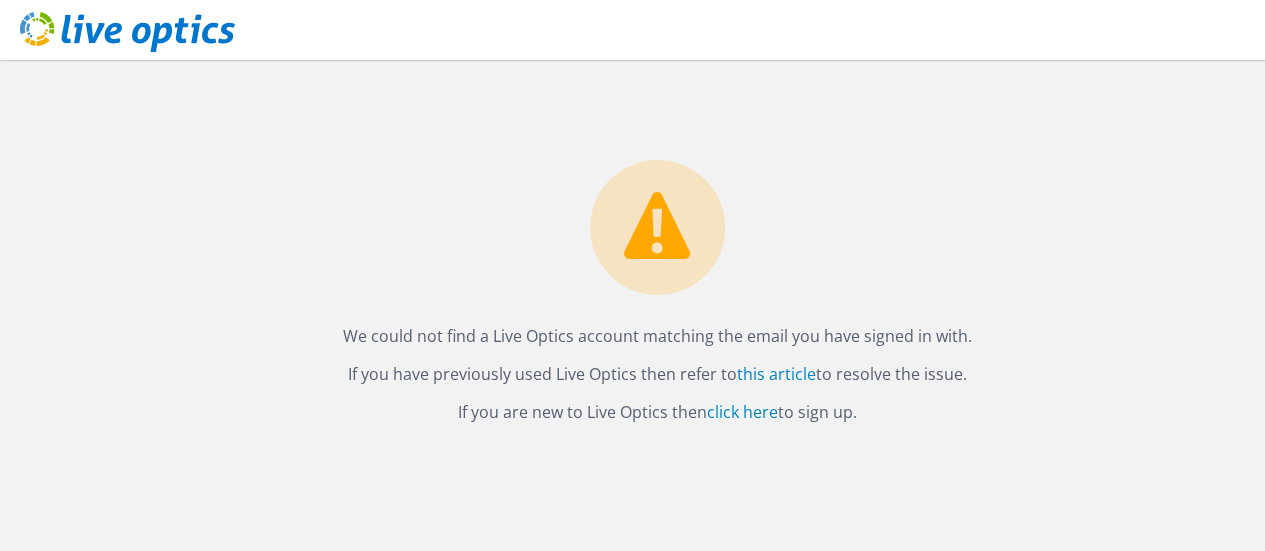 click on "We could not find a Live Optics account matching the email you have signed in with." at bounding box center [657, 336] 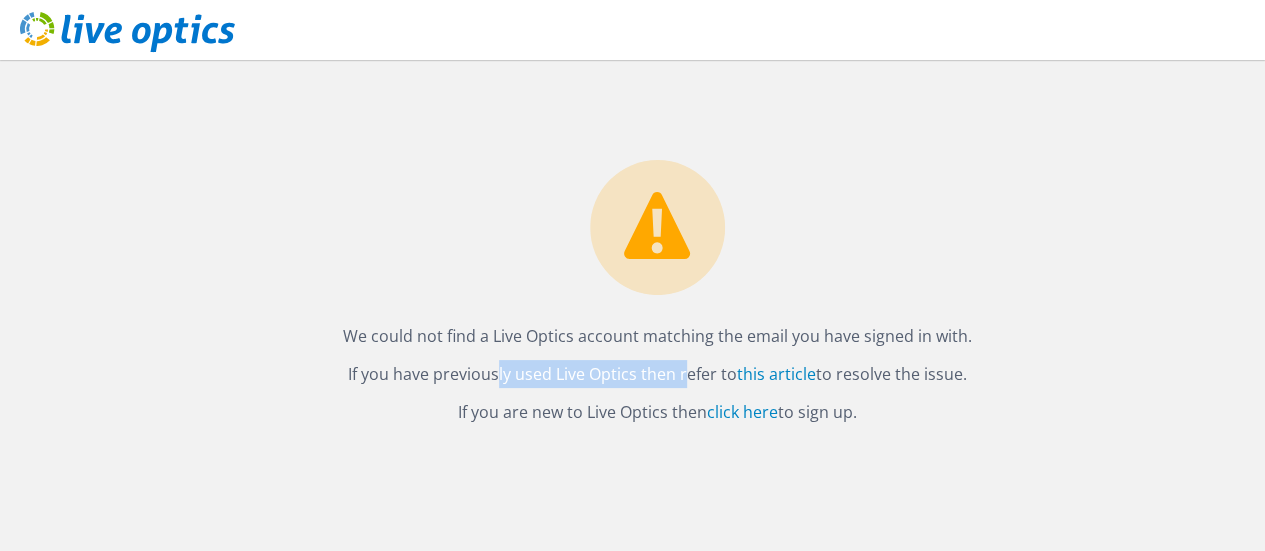 drag, startPoint x: 446, startPoint y: 379, endPoint x: 619, endPoint y: 379, distance: 173 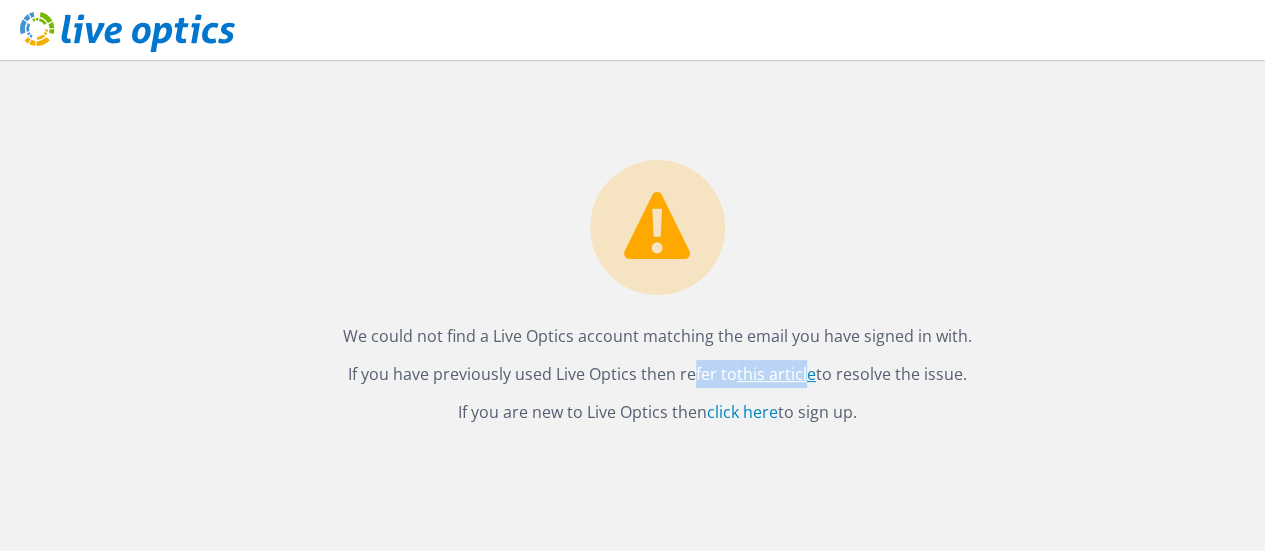 drag, startPoint x: 624, startPoint y: 375, endPoint x: 805, endPoint y: 379, distance: 181.04419 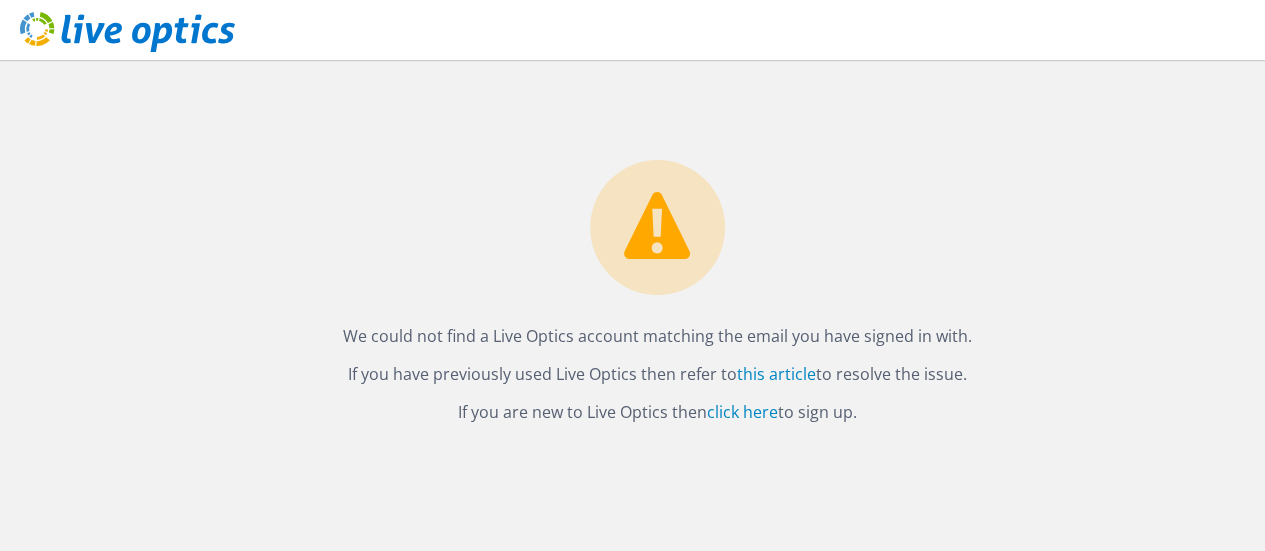 click on "We could not find a Live Optics account matching the email you have signed in with.
If you have previously used Live Optics then refer to  this article  to resolve the issue.
If you are new to Live Optics then  click here  to sign up." at bounding box center [657, 243] 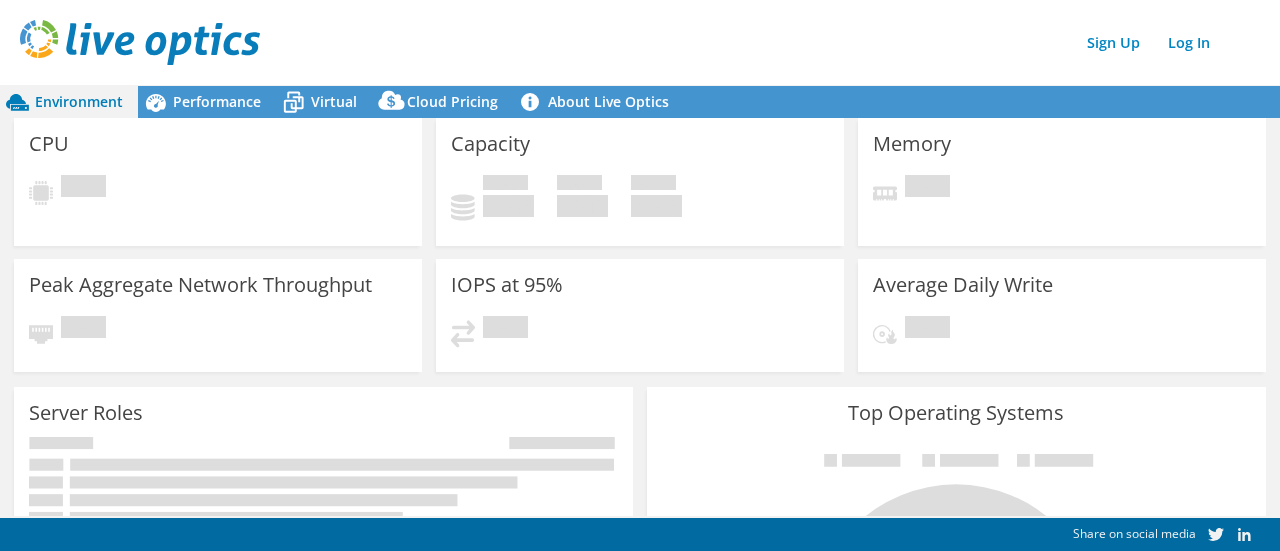 scroll, scrollTop: 0, scrollLeft: 0, axis: both 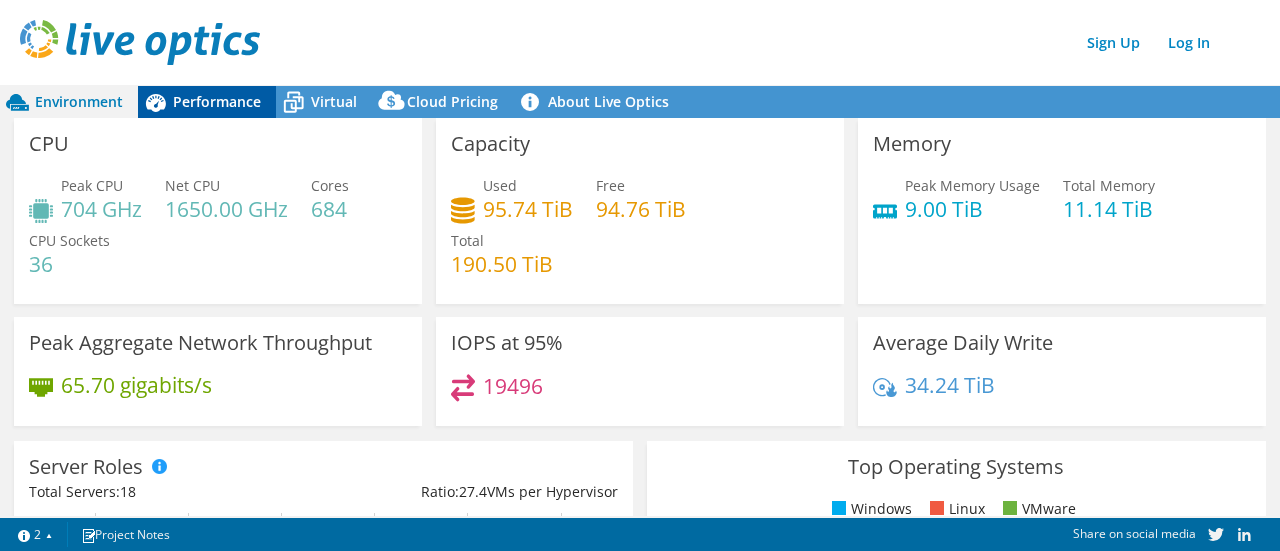 click on "Performance" at bounding box center (217, 101) 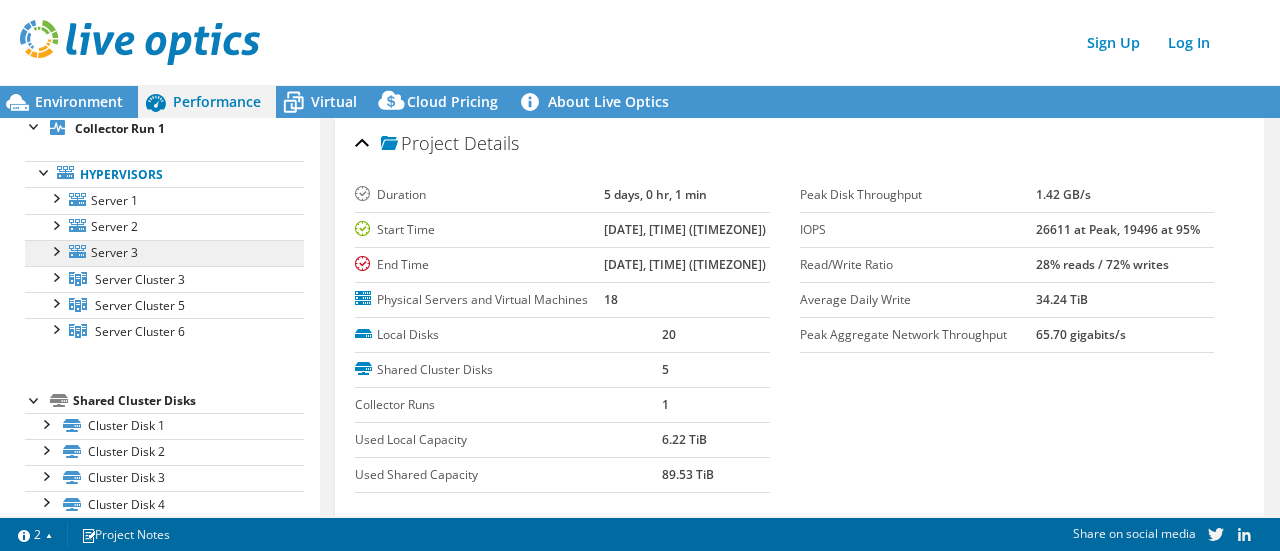 scroll, scrollTop: 100, scrollLeft: 0, axis: vertical 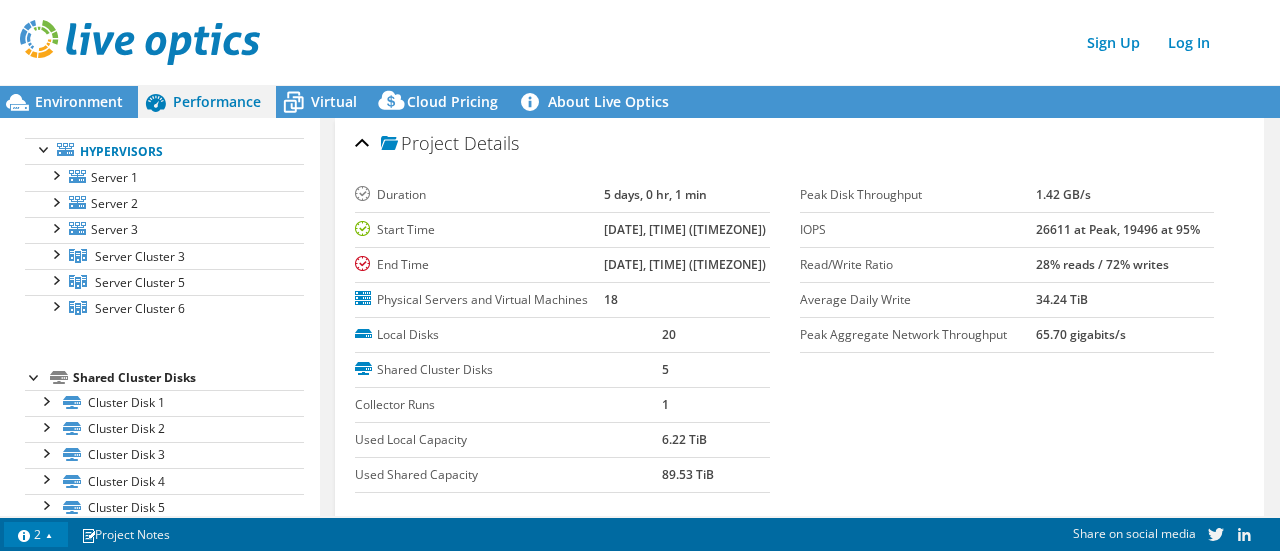 click on "2" at bounding box center (36, 534) 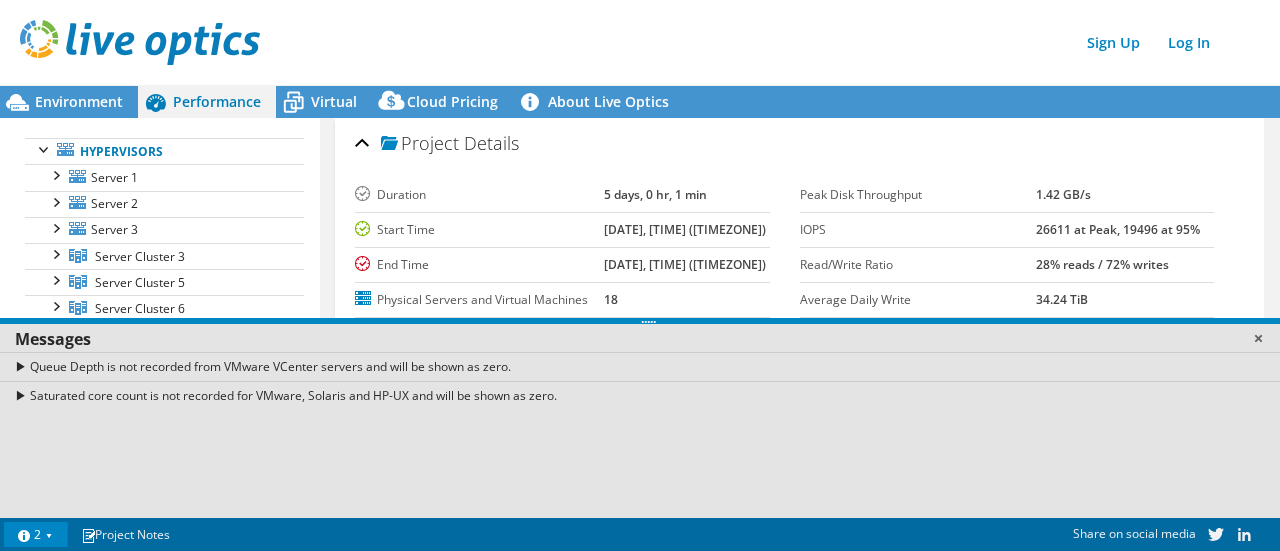 click at bounding box center (1258, 338) 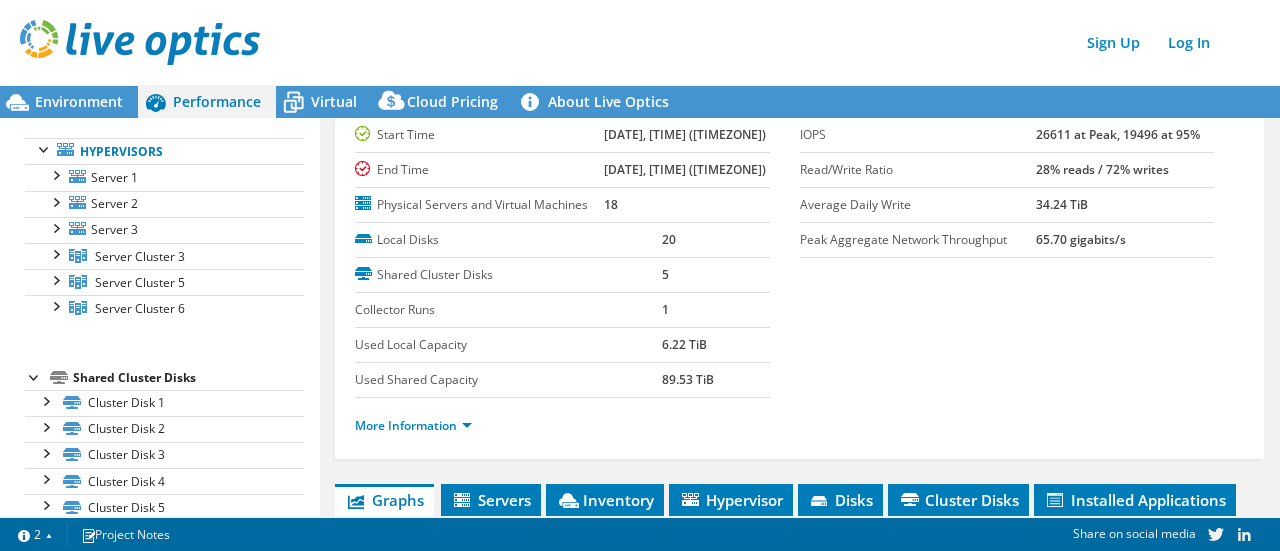 scroll, scrollTop: 0, scrollLeft: 0, axis: both 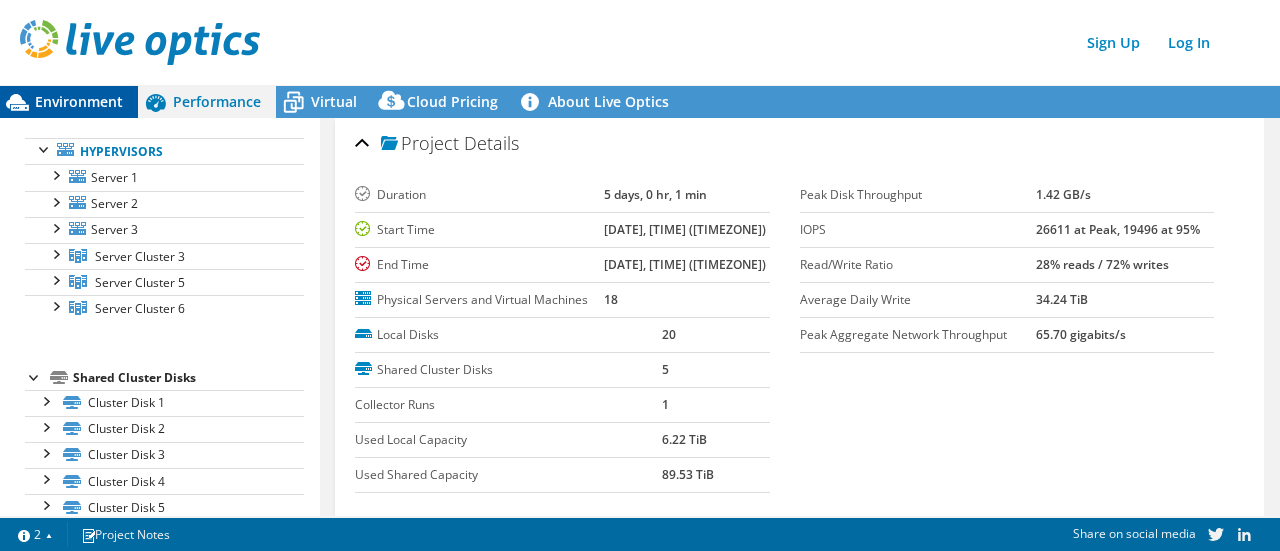 click on "Environment" at bounding box center (79, 101) 